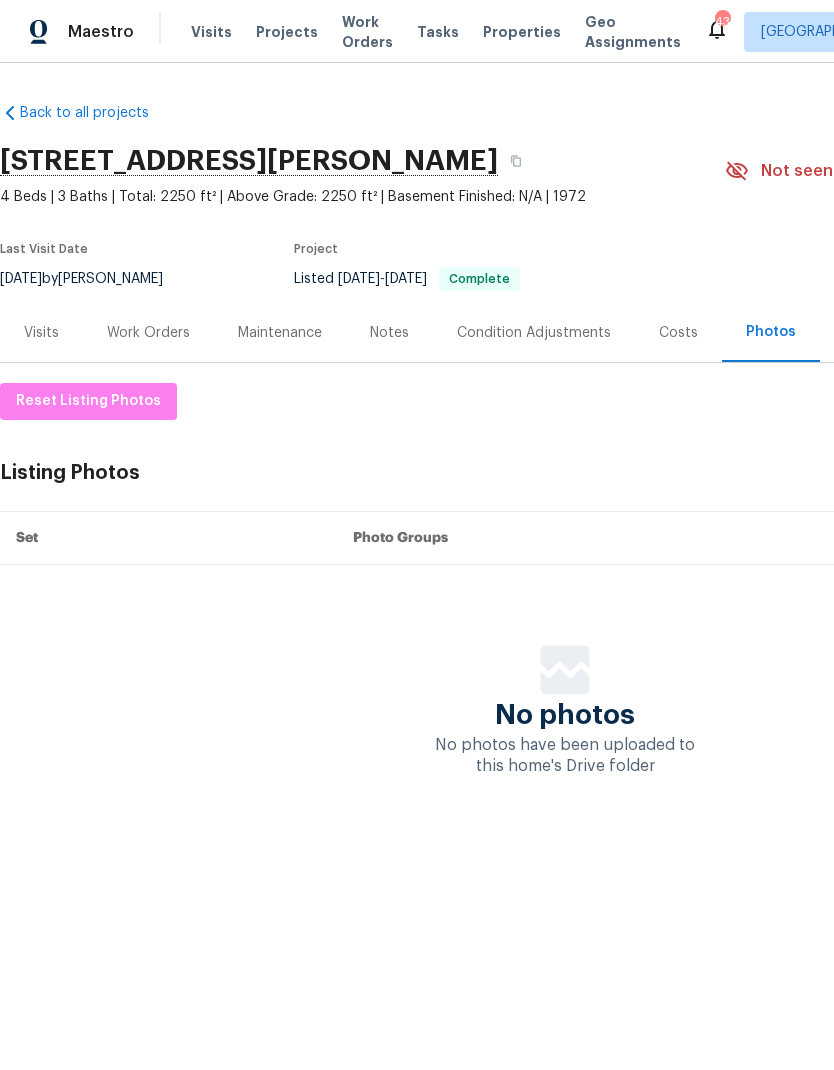 scroll, scrollTop: 0, scrollLeft: 0, axis: both 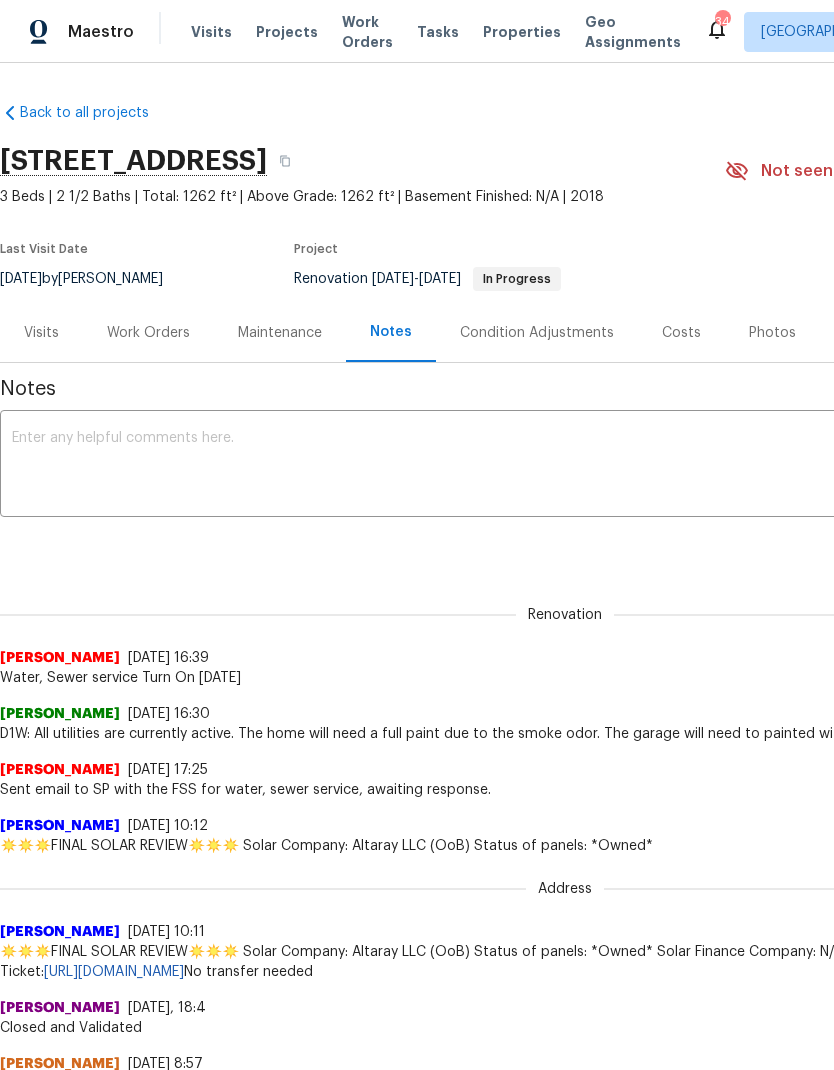 click on "Projects" at bounding box center [287, 32] 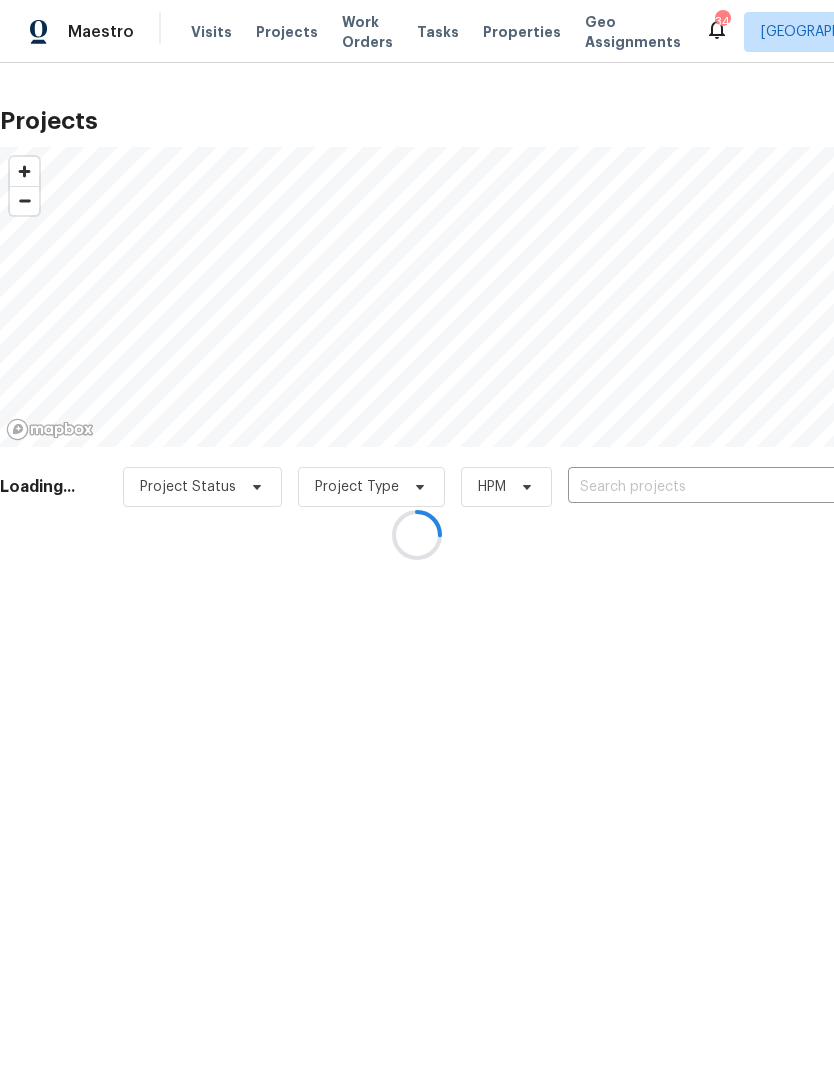 click at bounding box center (417, 535) 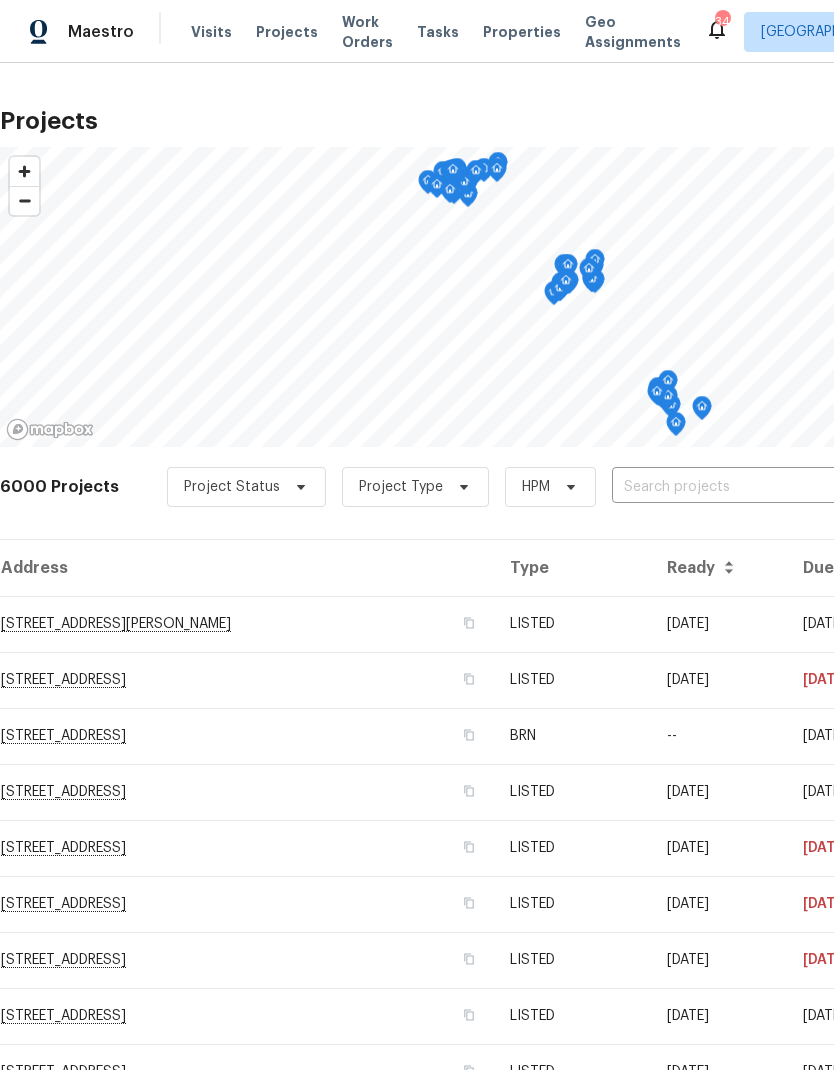 click at bounding box center [726, 487] 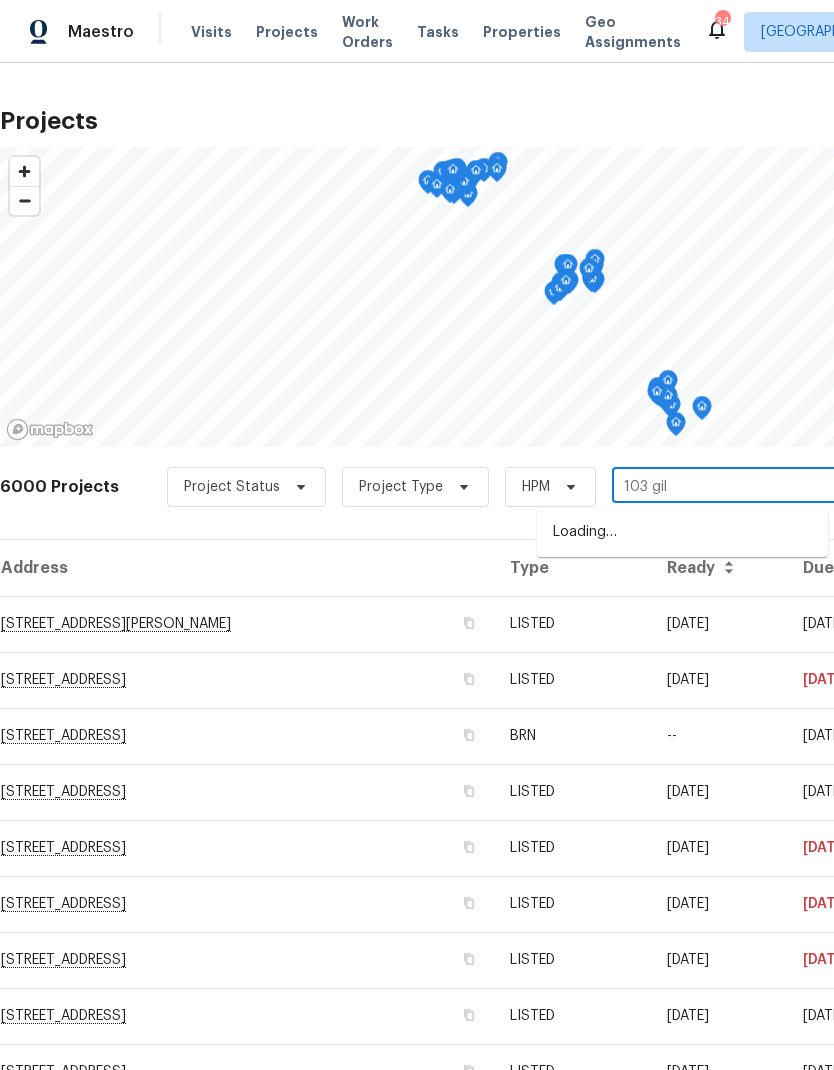 type on "103 gils" 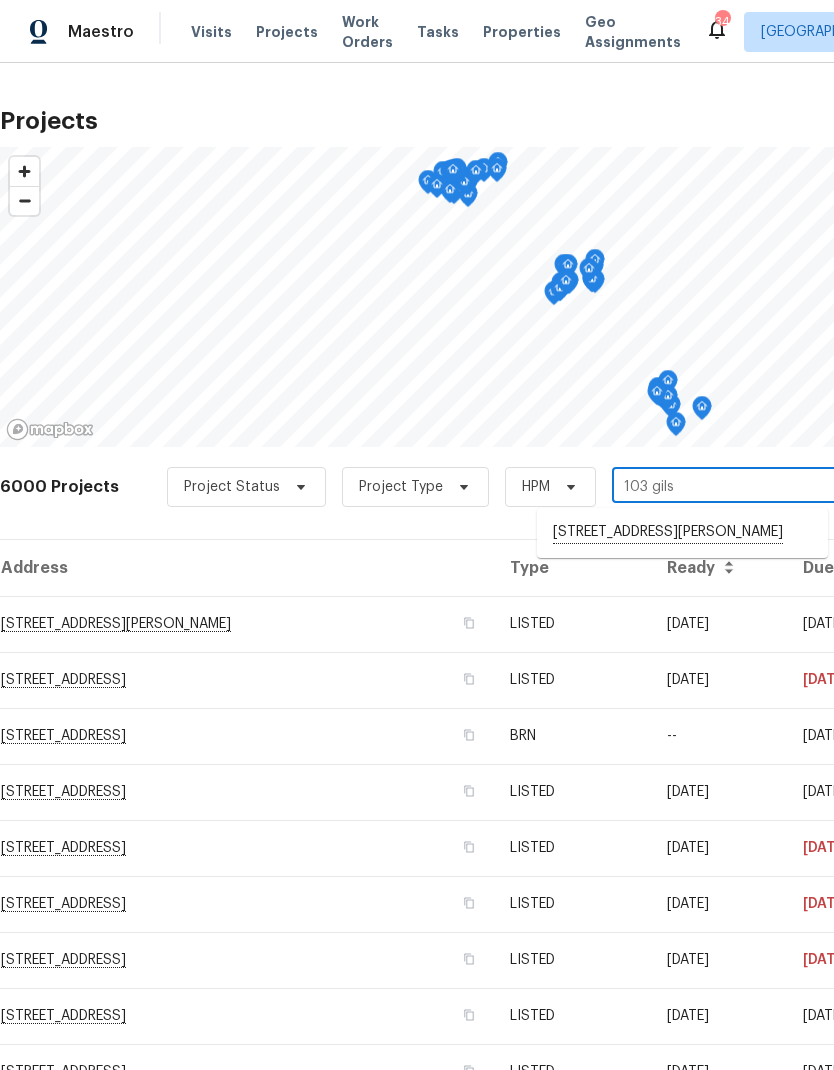 click on "103 Gilstrap Dr, Greenville, SC 29609" at bounding box center (682, 533) 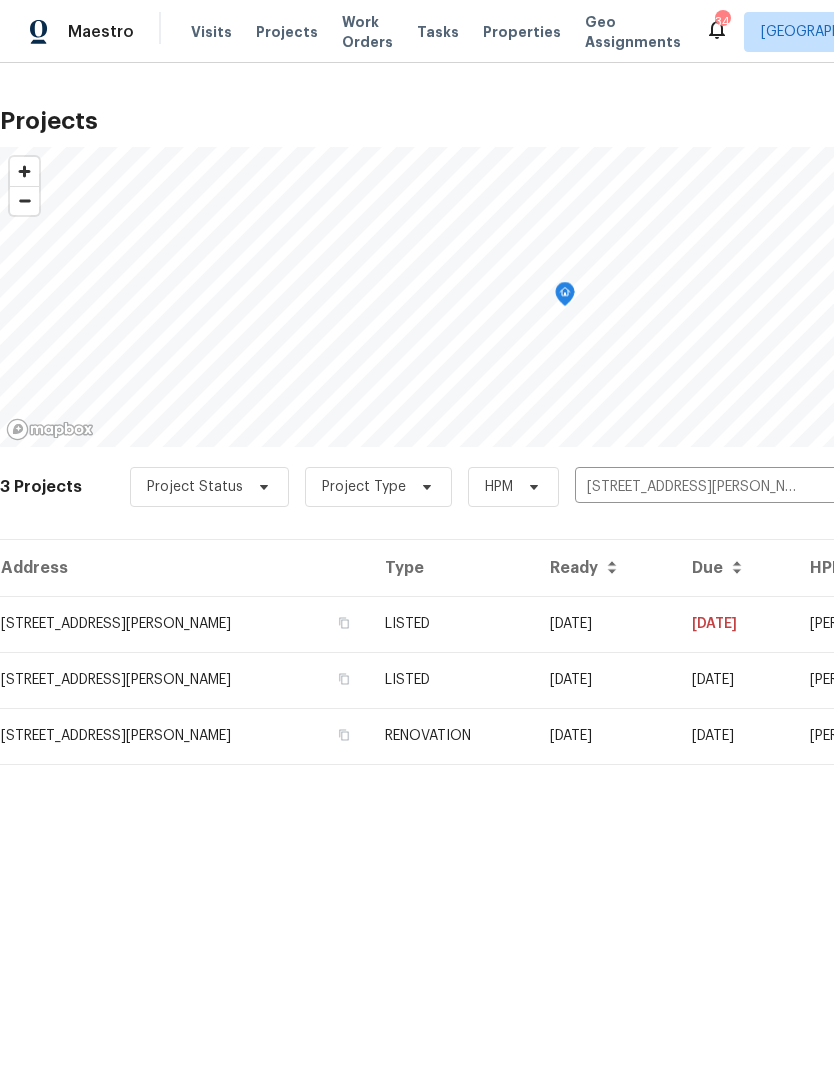 click on "103 Gilstrap Dr, Greenville, SC 29609" at bounding box center [184, 624] 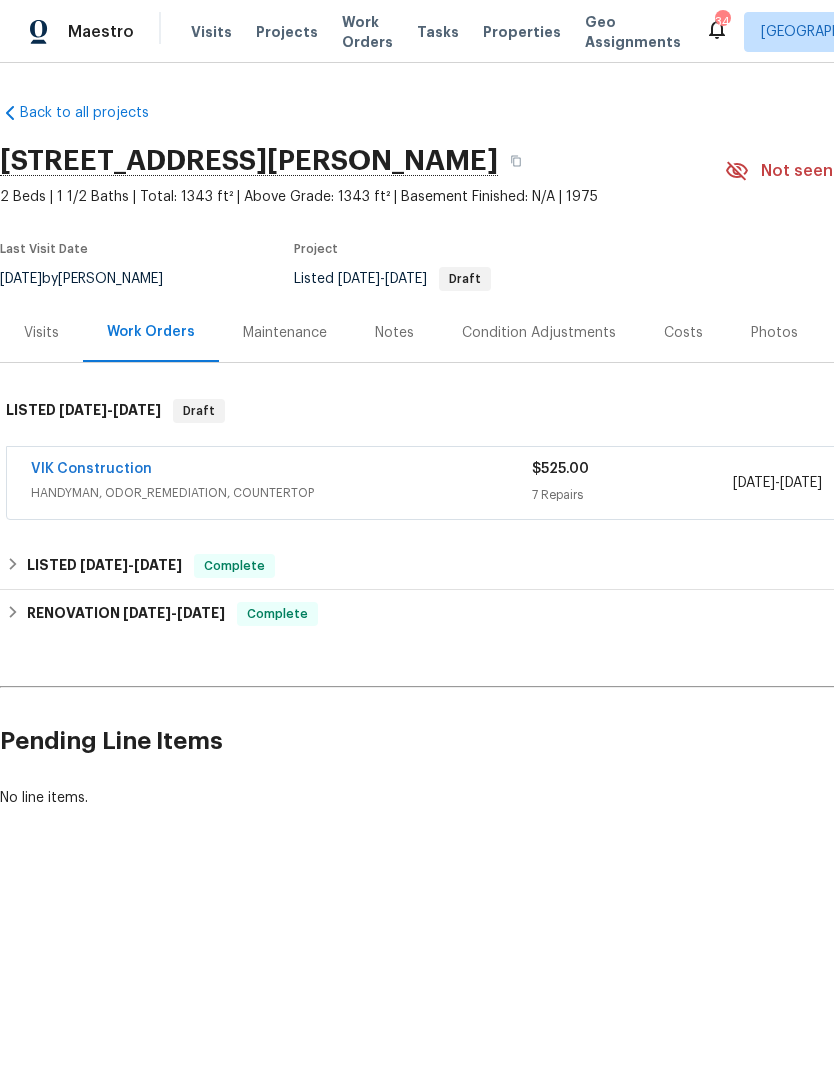 scroll, scrollTop: 0, scrollLeft: 0, axis: both 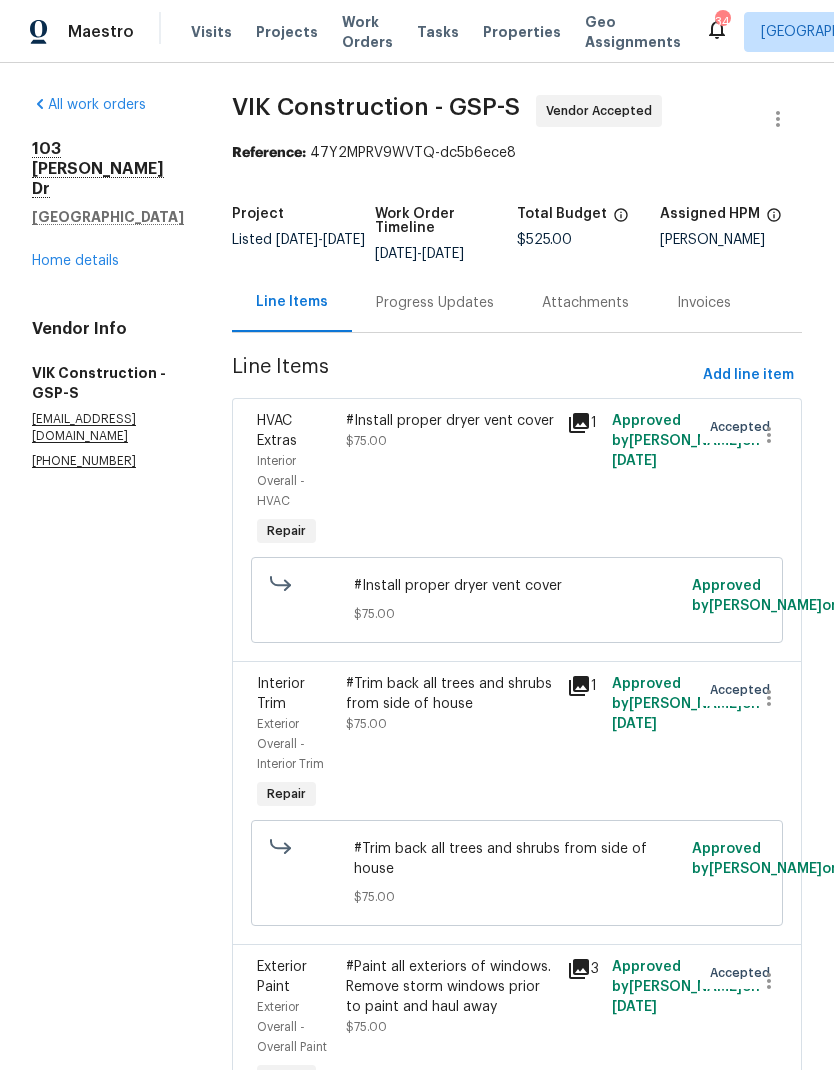 click on "Home details" at bounding box center (75, 261) 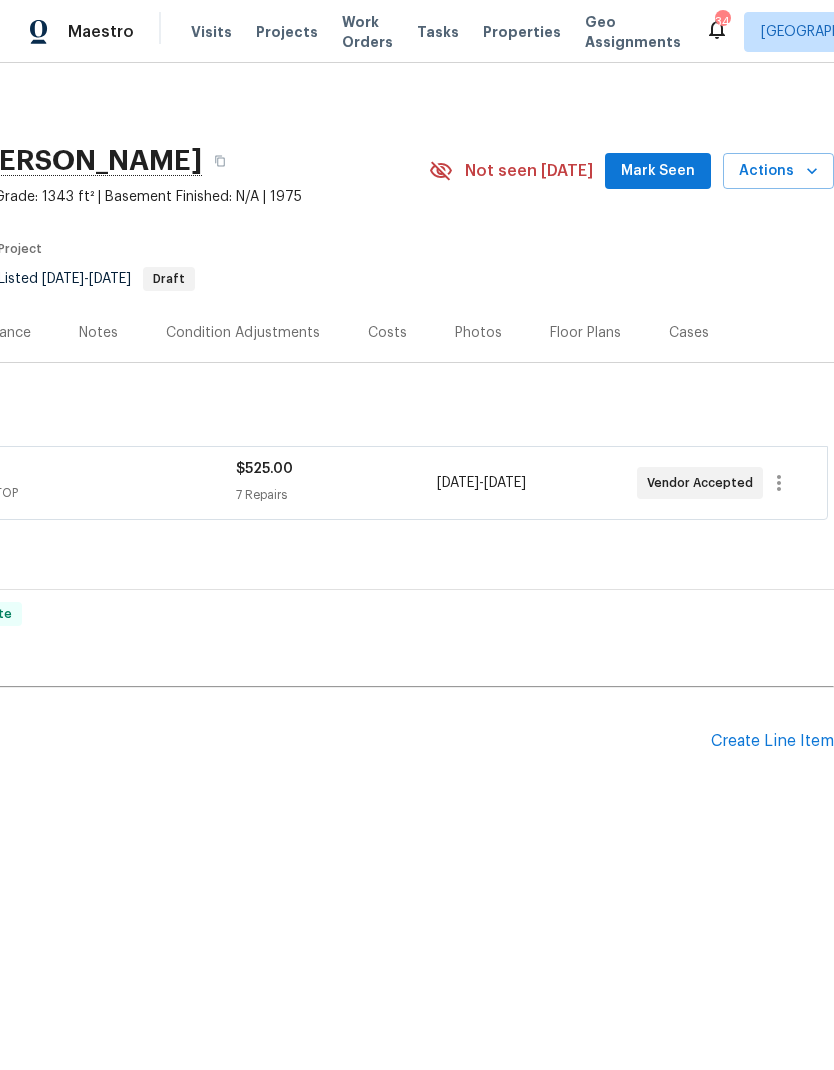 scroll, scrollTop: 0, scrollLeft: 296, axis: horizontal 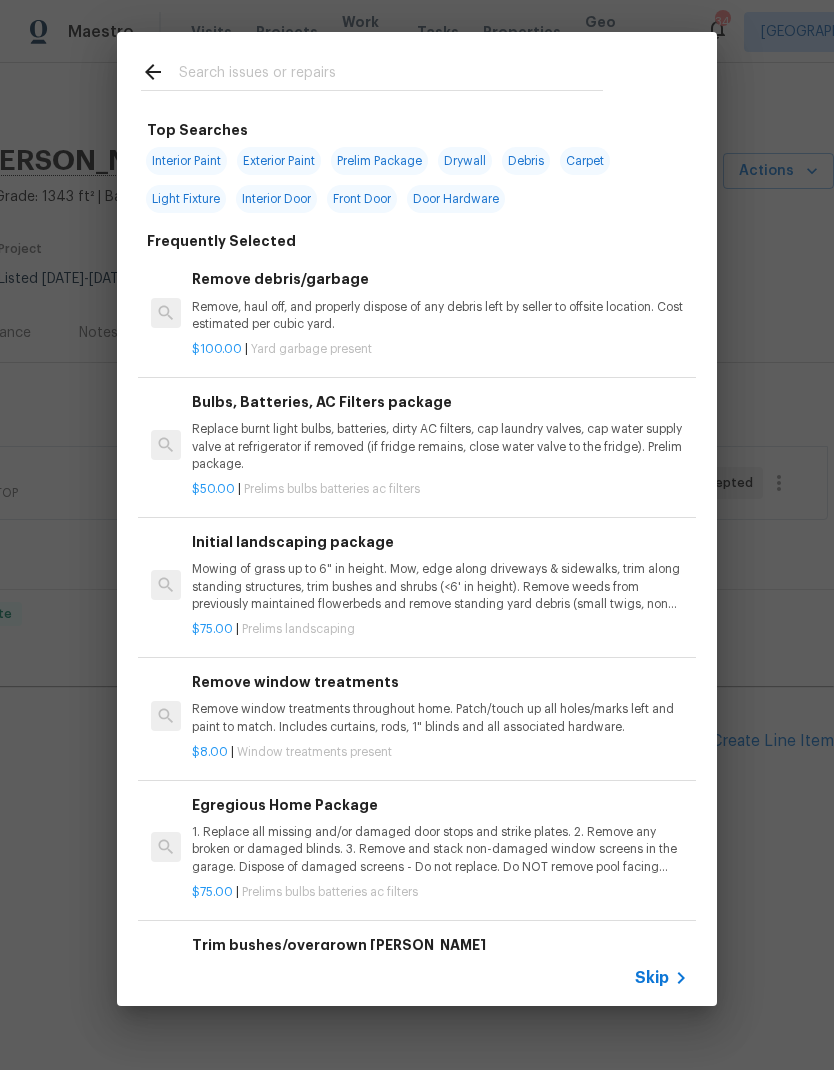 click at bounding box center (391, 75) 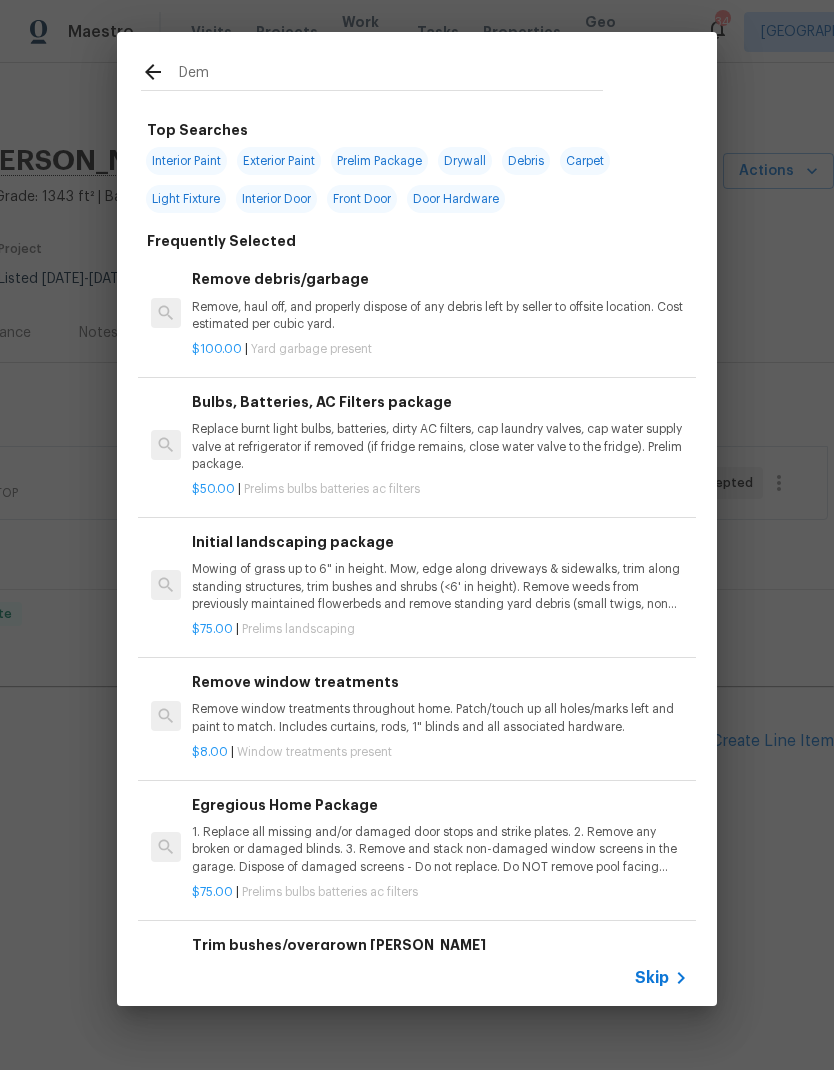 type on "Demo" 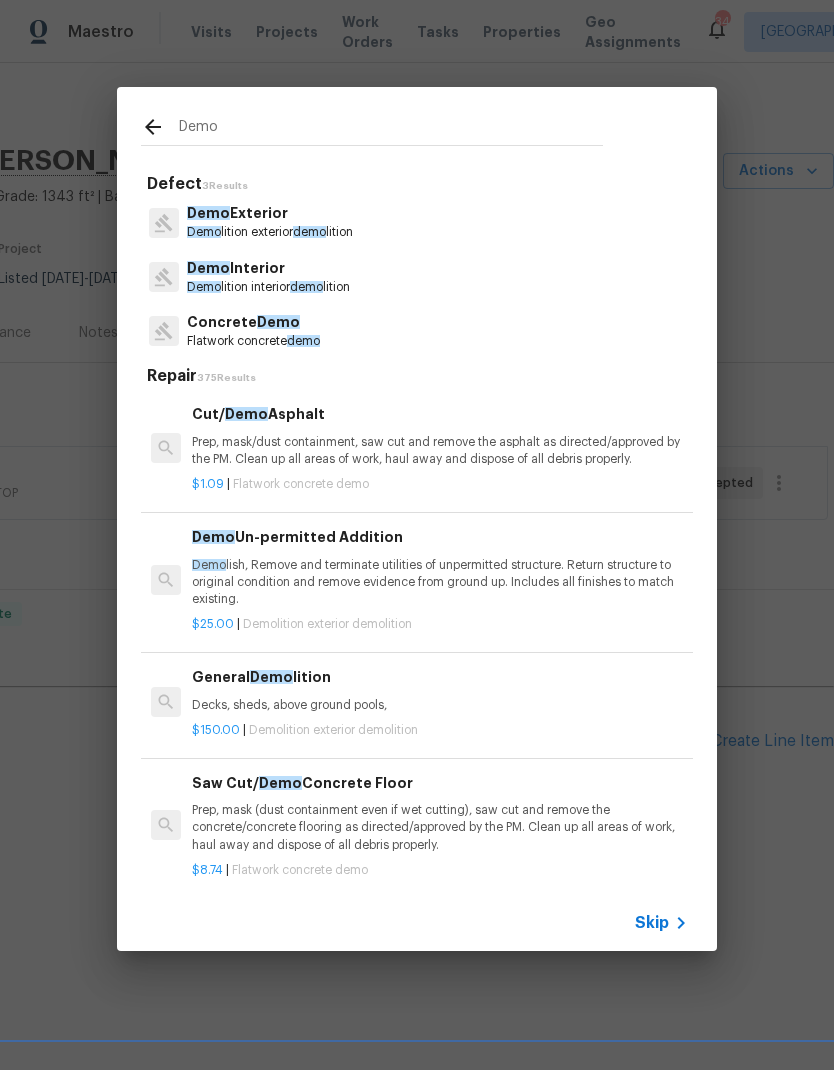 click on "Demo  Exterior" at bounding box center (270, 213) 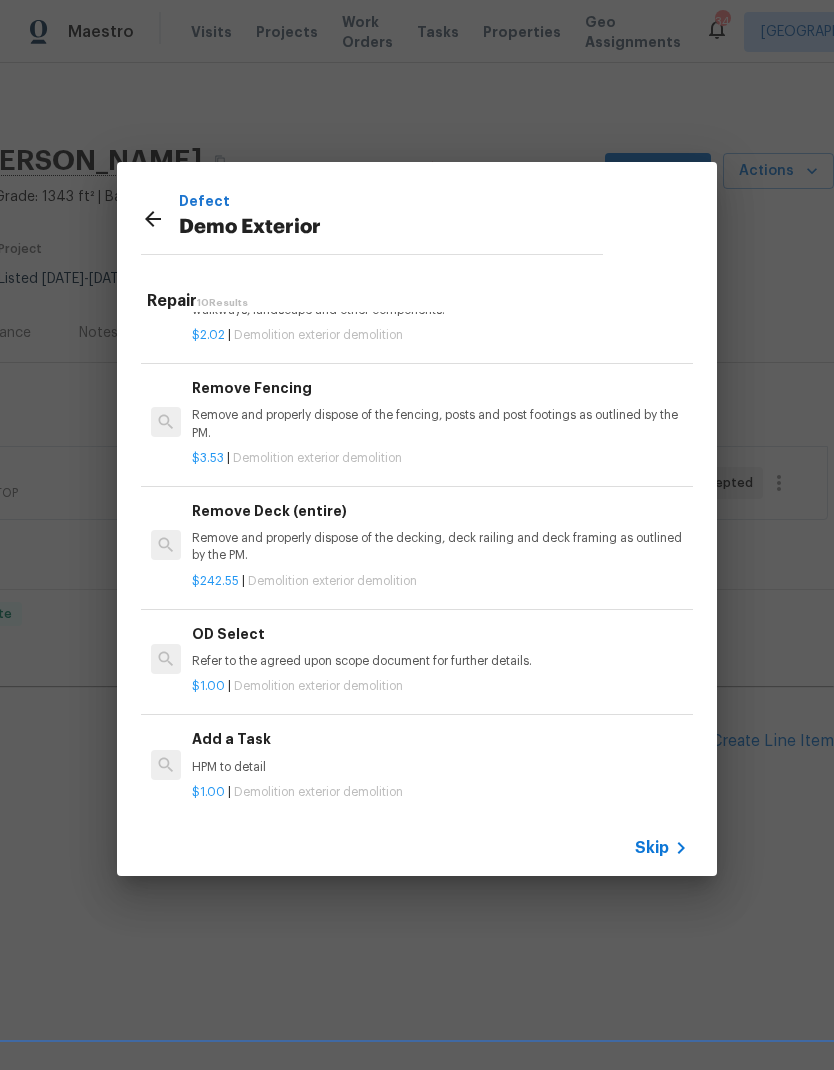 scroll, scrollTop: 740, scrollLeft: 0, axis: vertical 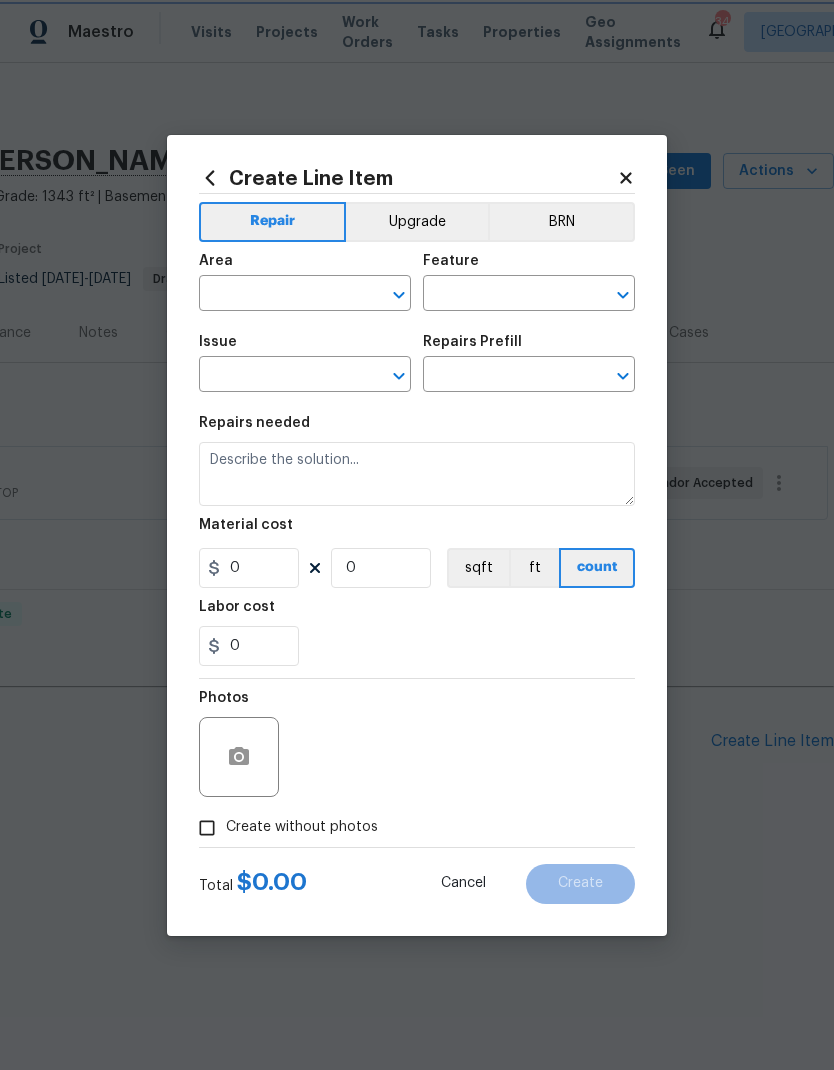 type on "Demolition" 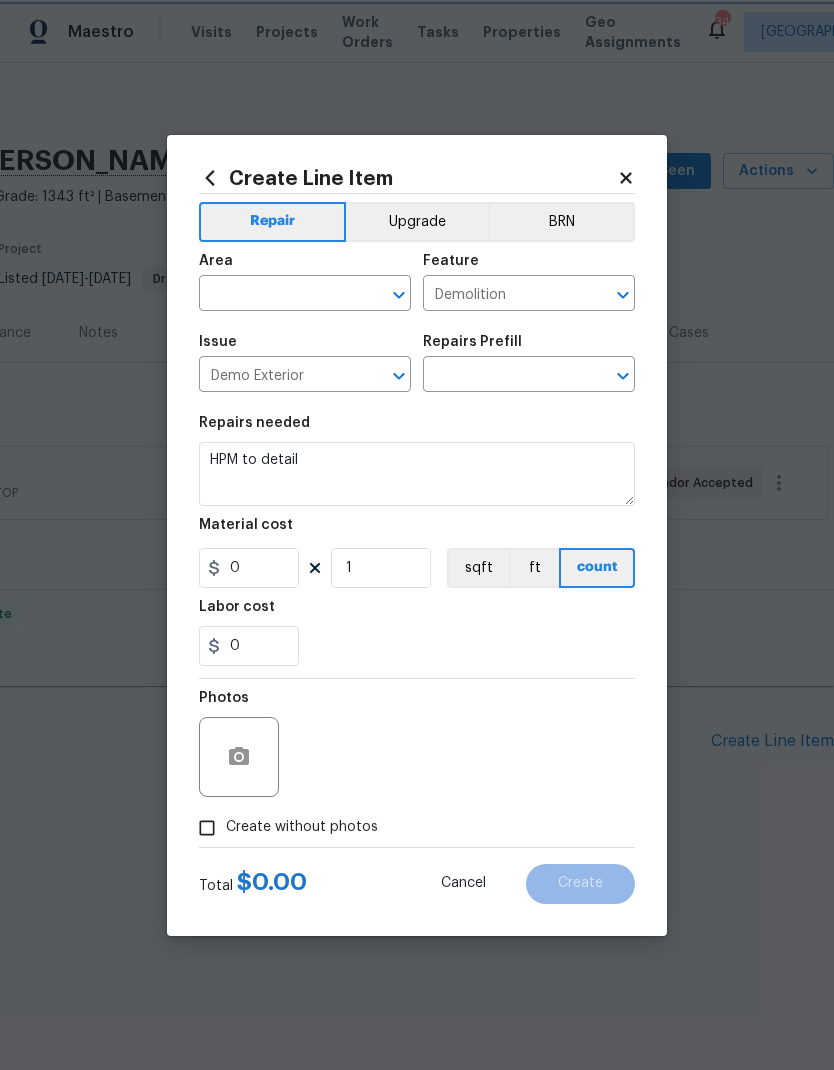 type on "Add a Task $1.00" 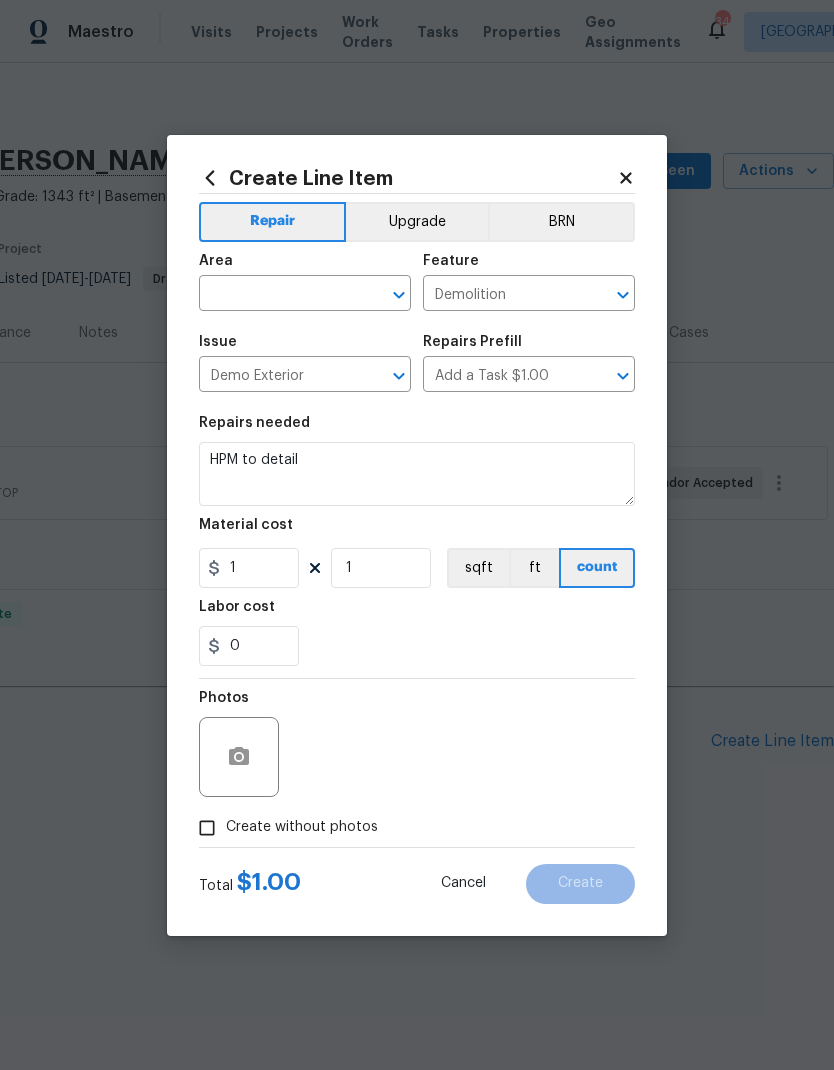 click at bounding box center (277, 295) 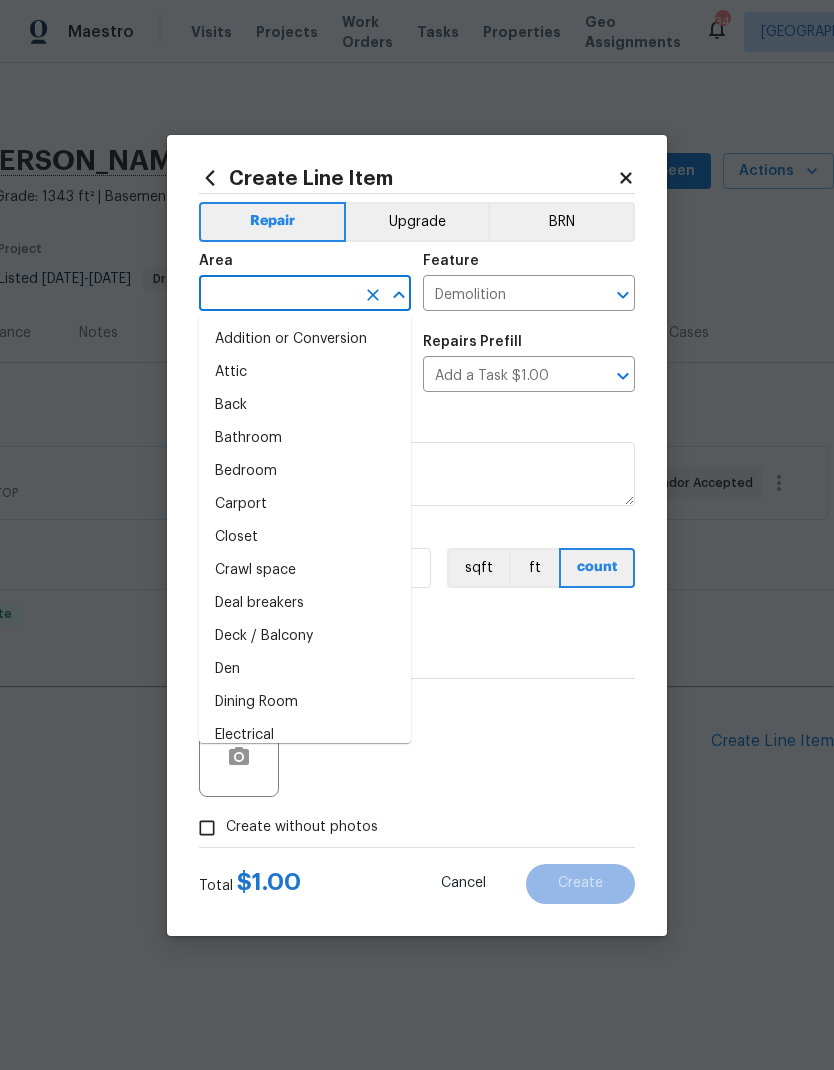 click on "Back" at bounding box center (305, 405) 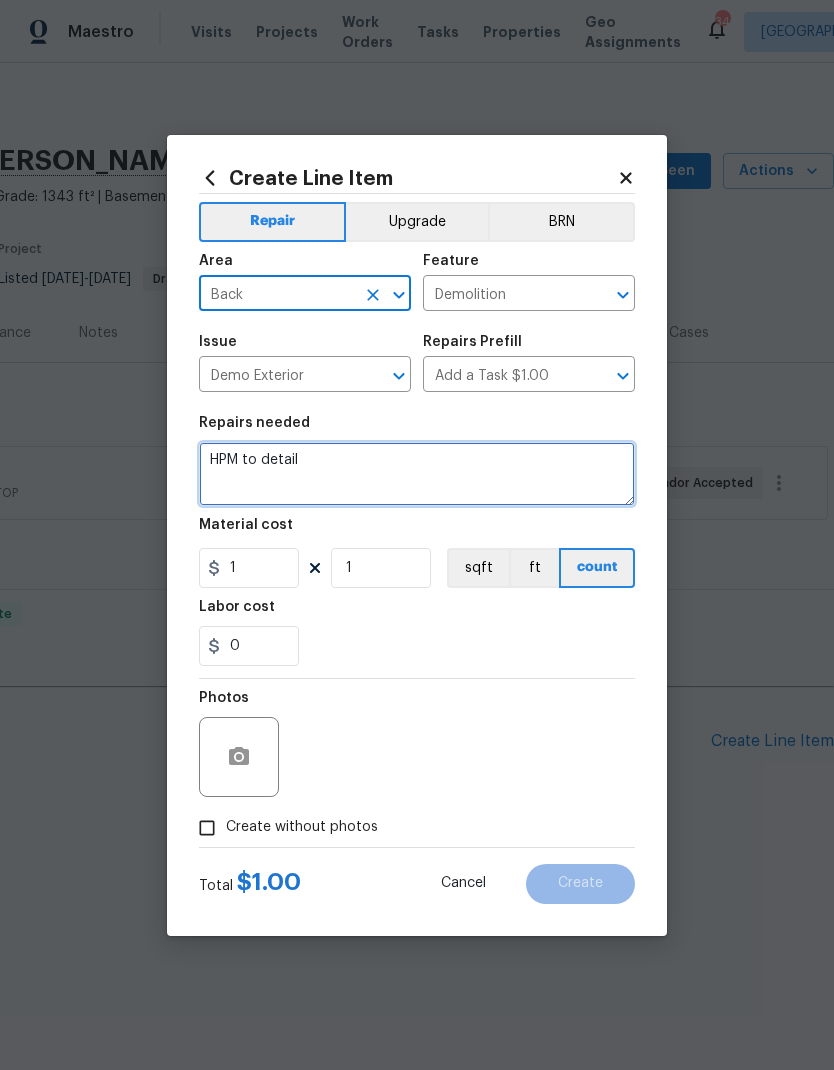 click on "HPM to detail" at bounding box center [417, 474] 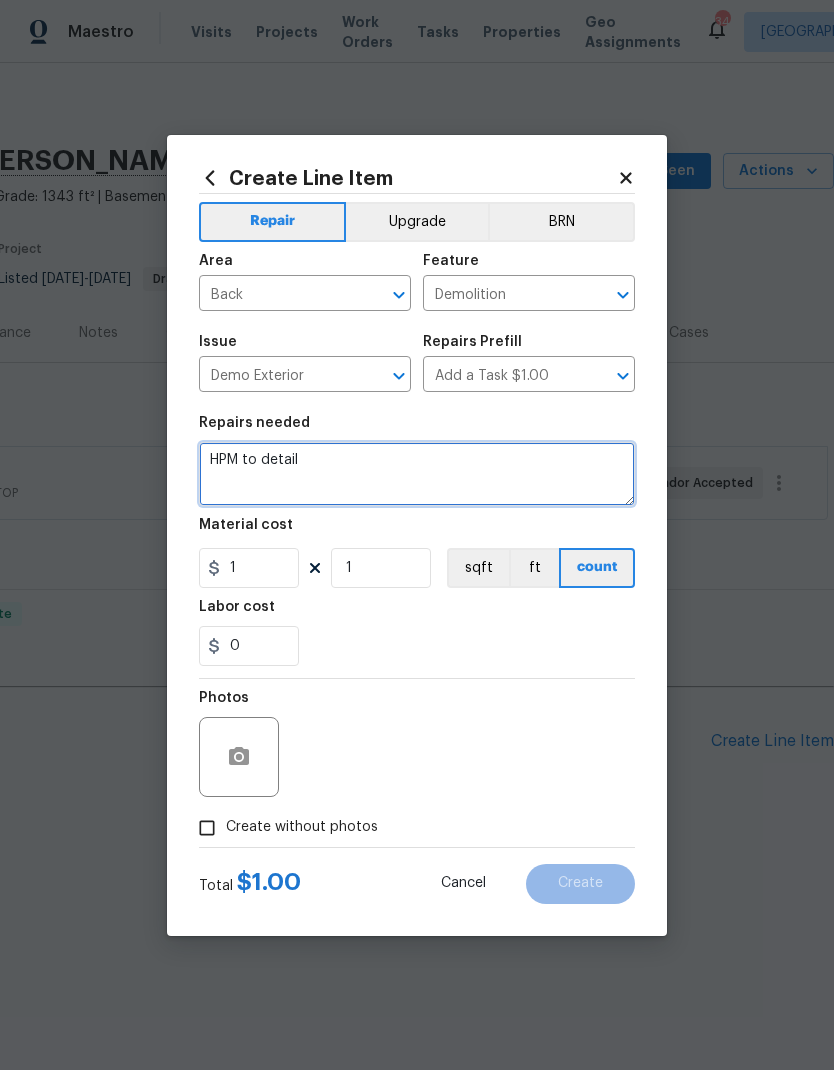 click on "HPM to detail" at bounding box center (417, 474) 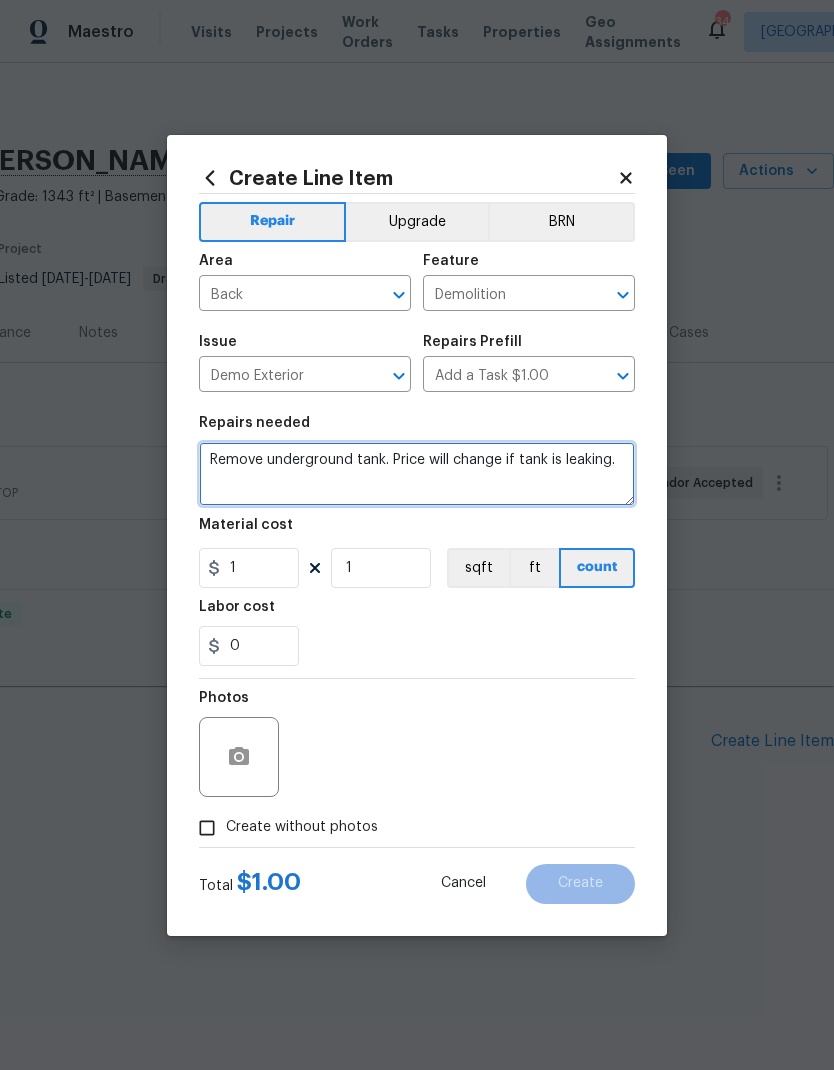 click on "Remove underground tank. Price will change if tank is leaking." at bounding box center (417, 474) 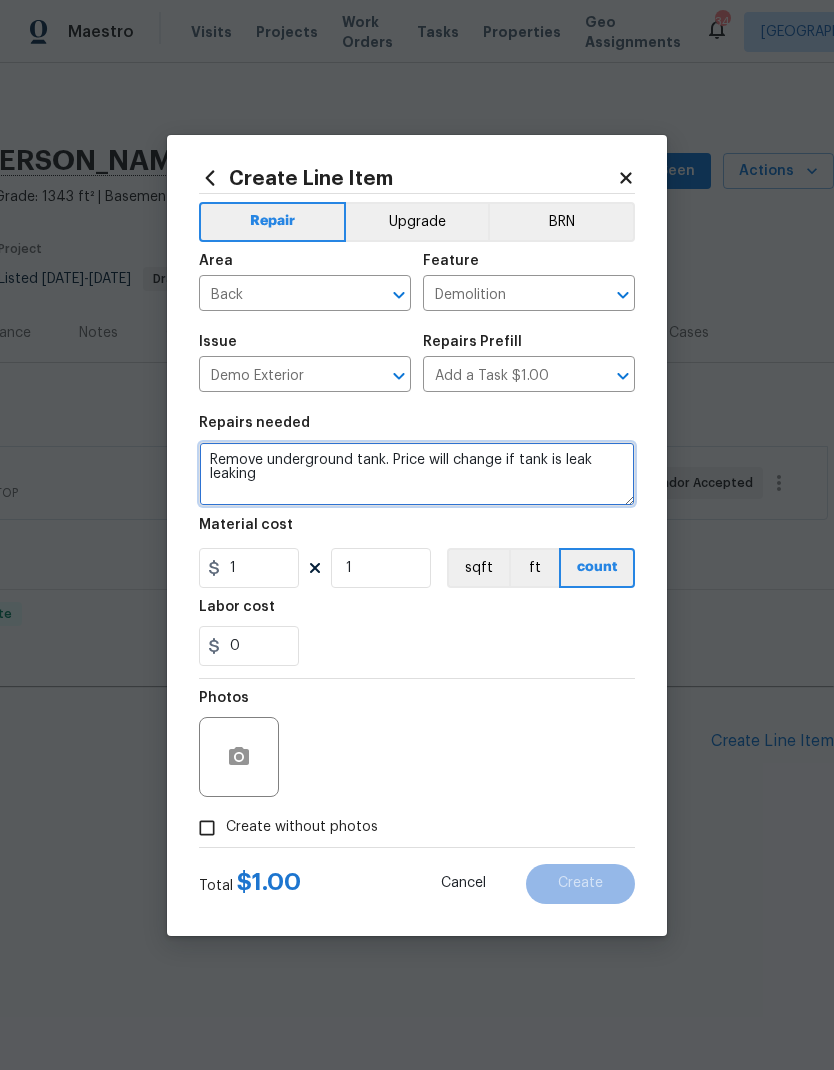 click on "Remove underground tank. Price will change if tank is leak leaking" at bounding box center [417, 474] 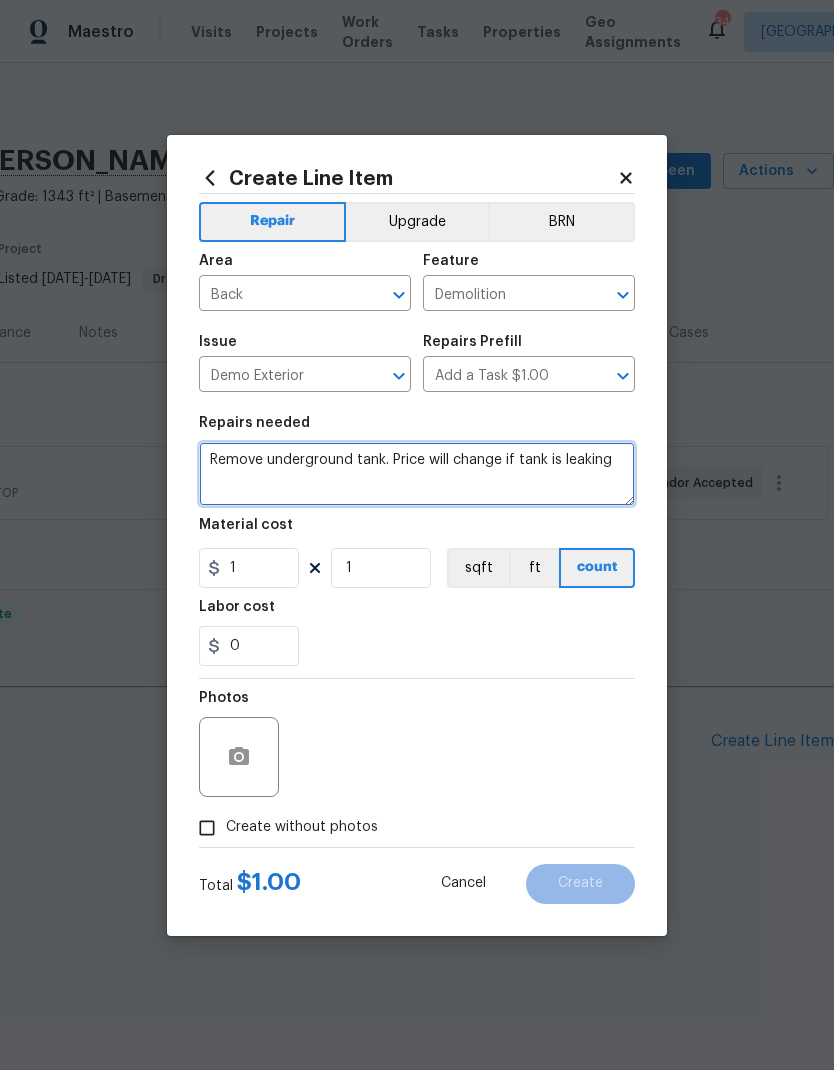 type on "Remove underground tank. Price will change if tank is leaking" 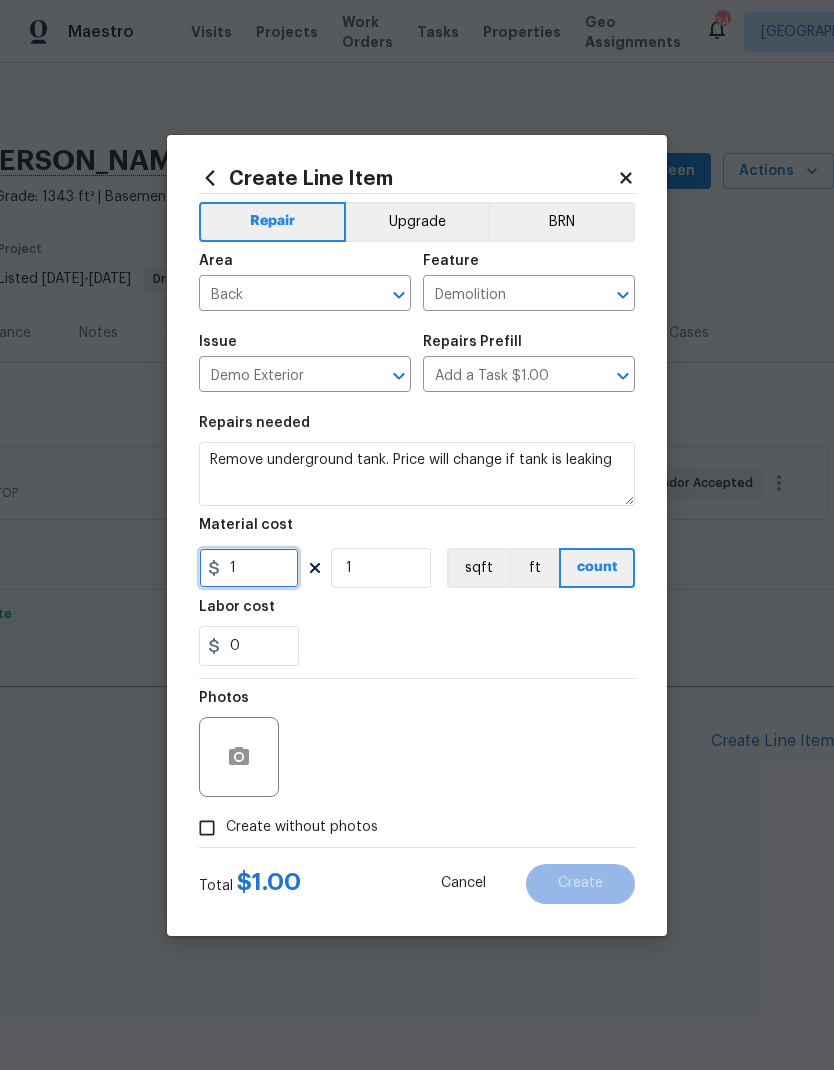 click on "1" at bounding box center [249, 568] 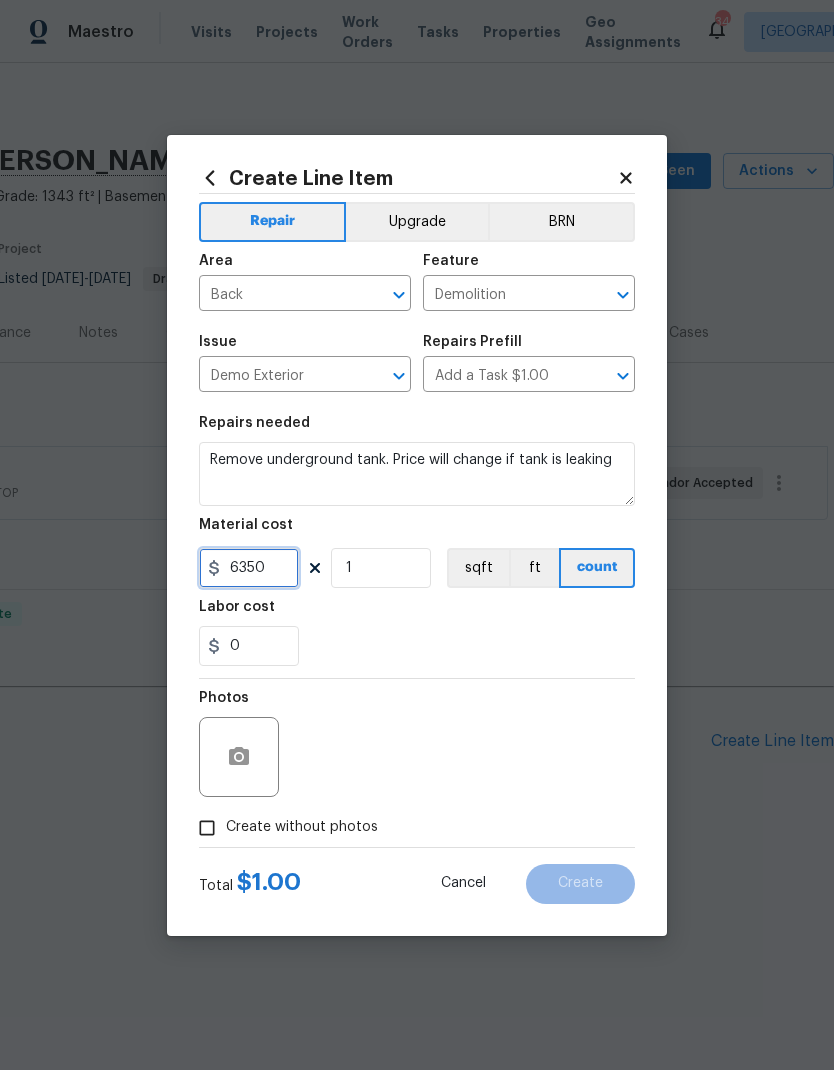 type on "6350" 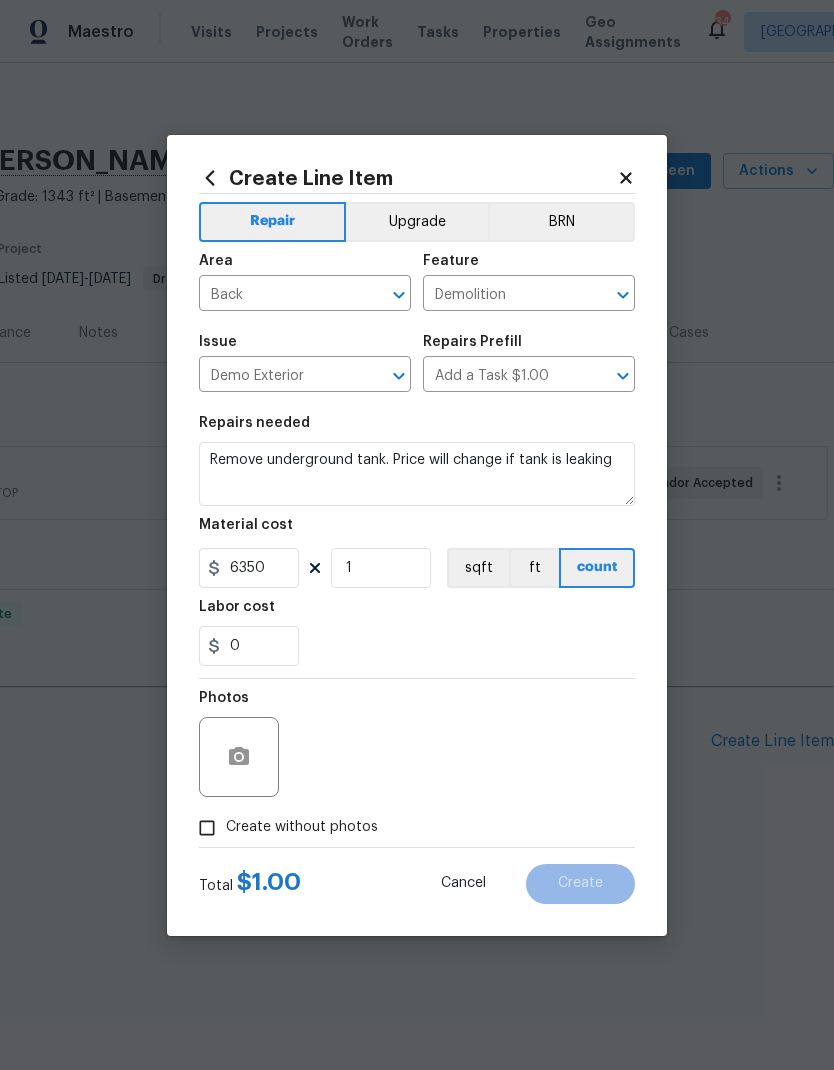 click on "0" at bounding box center [417, 646] 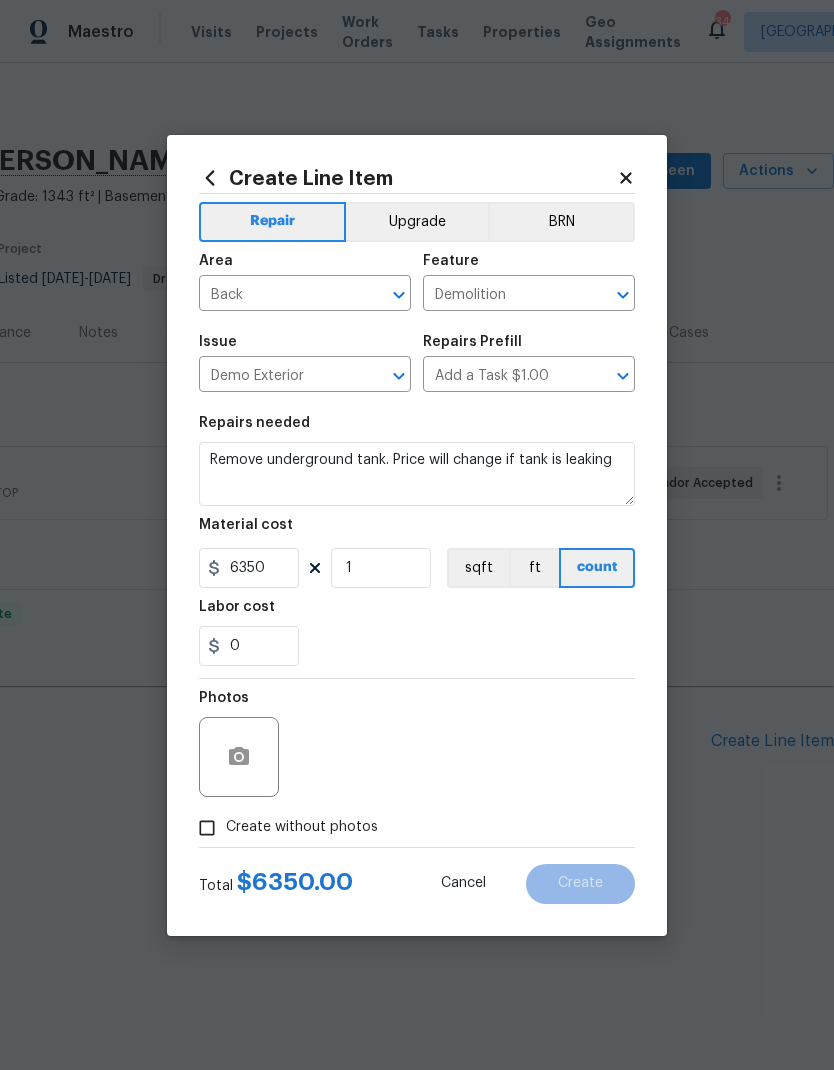 click on "Create without photos" at bounding box center (207, 828) 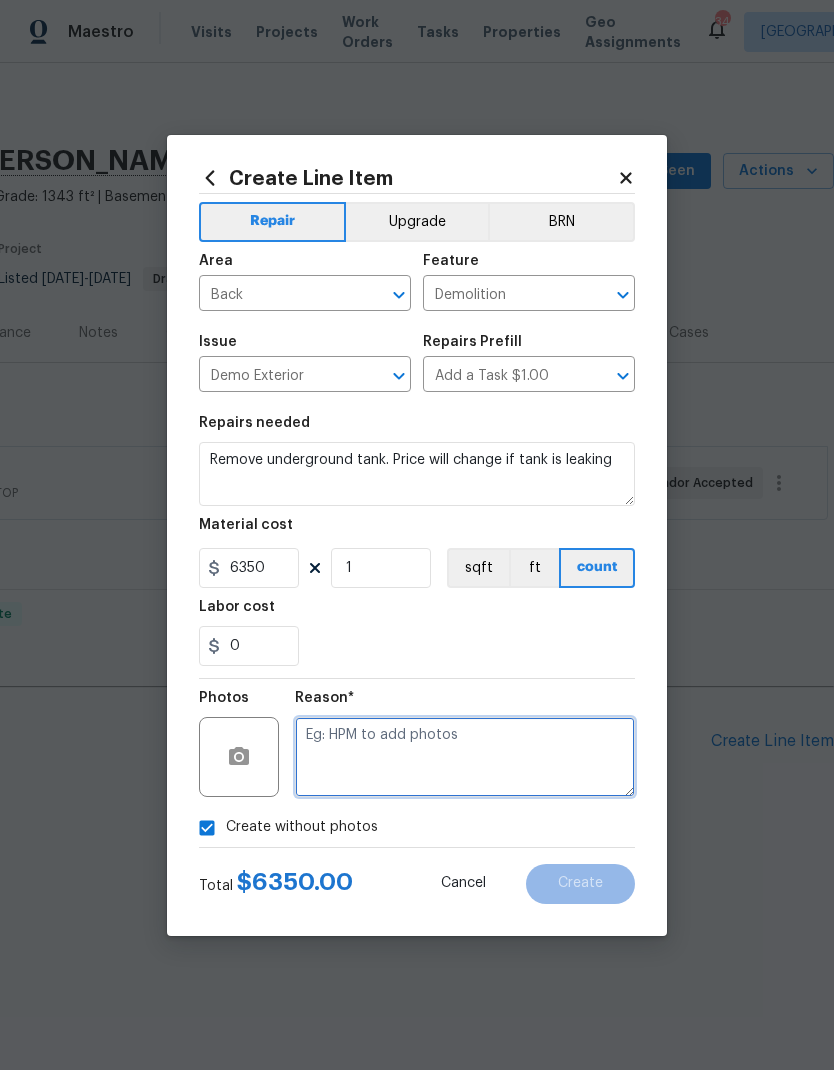 click at bounding box center (465, 757) 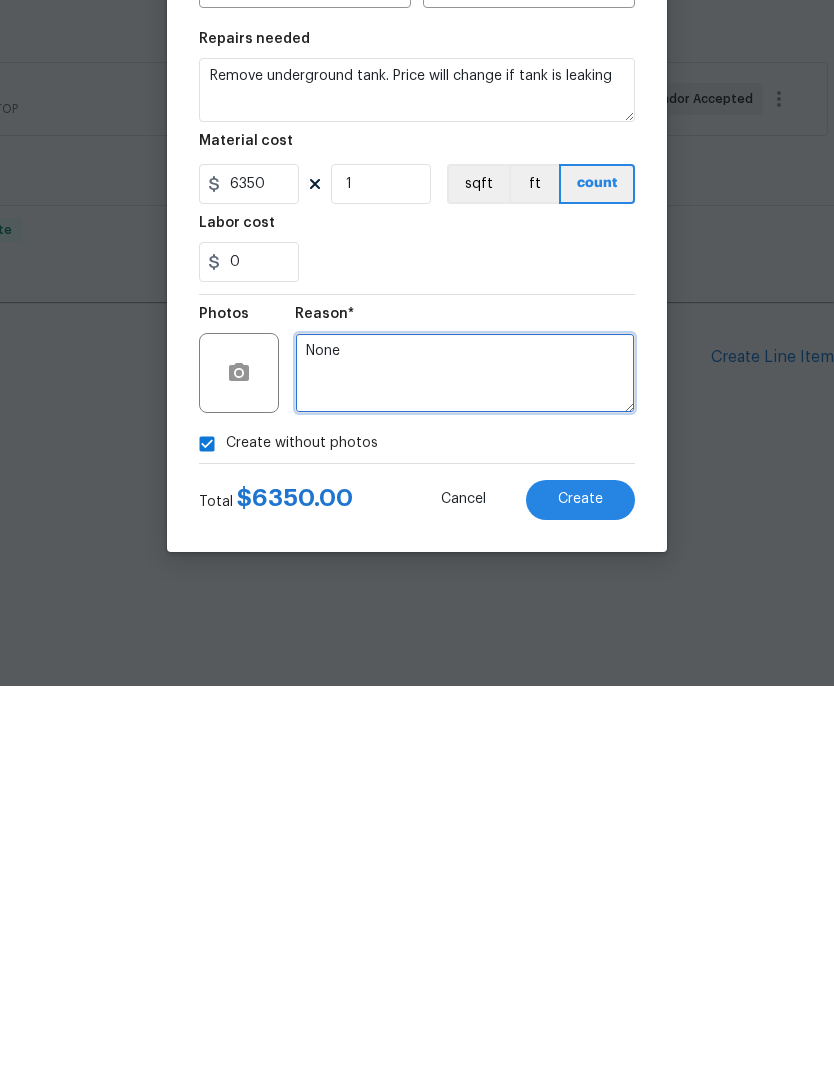 type on "None" 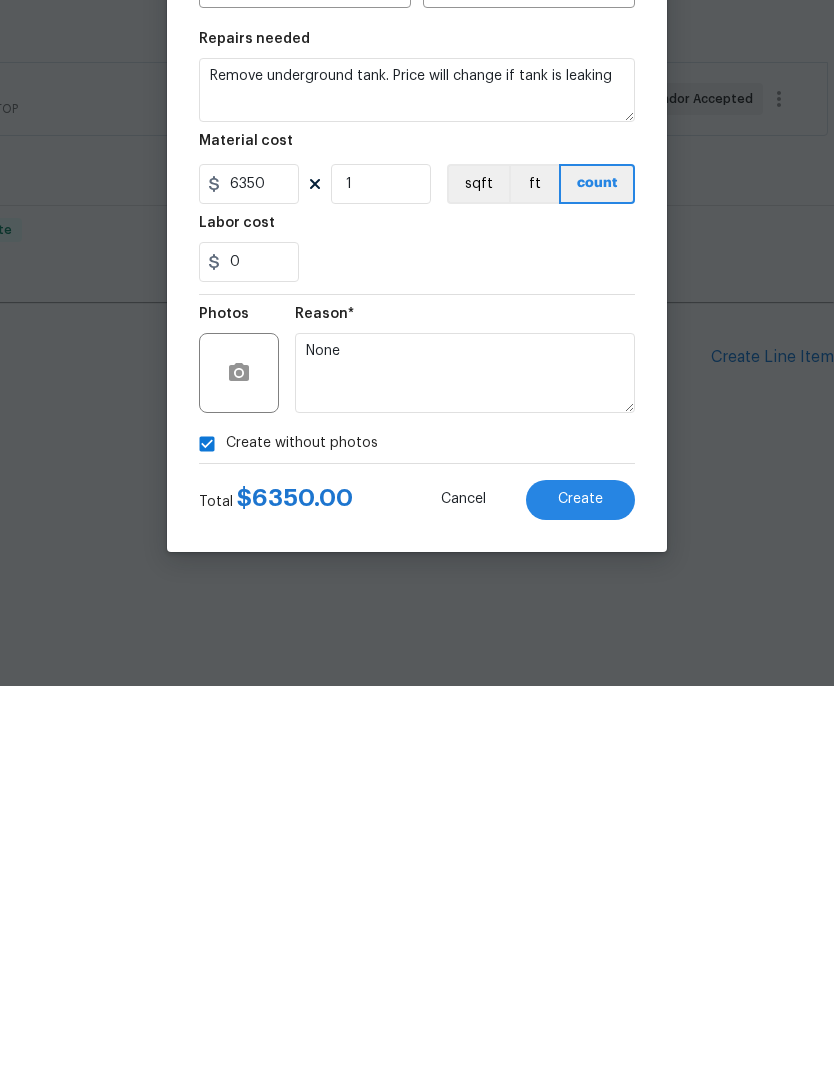 click on "Create" at bounding box center (580, 883) 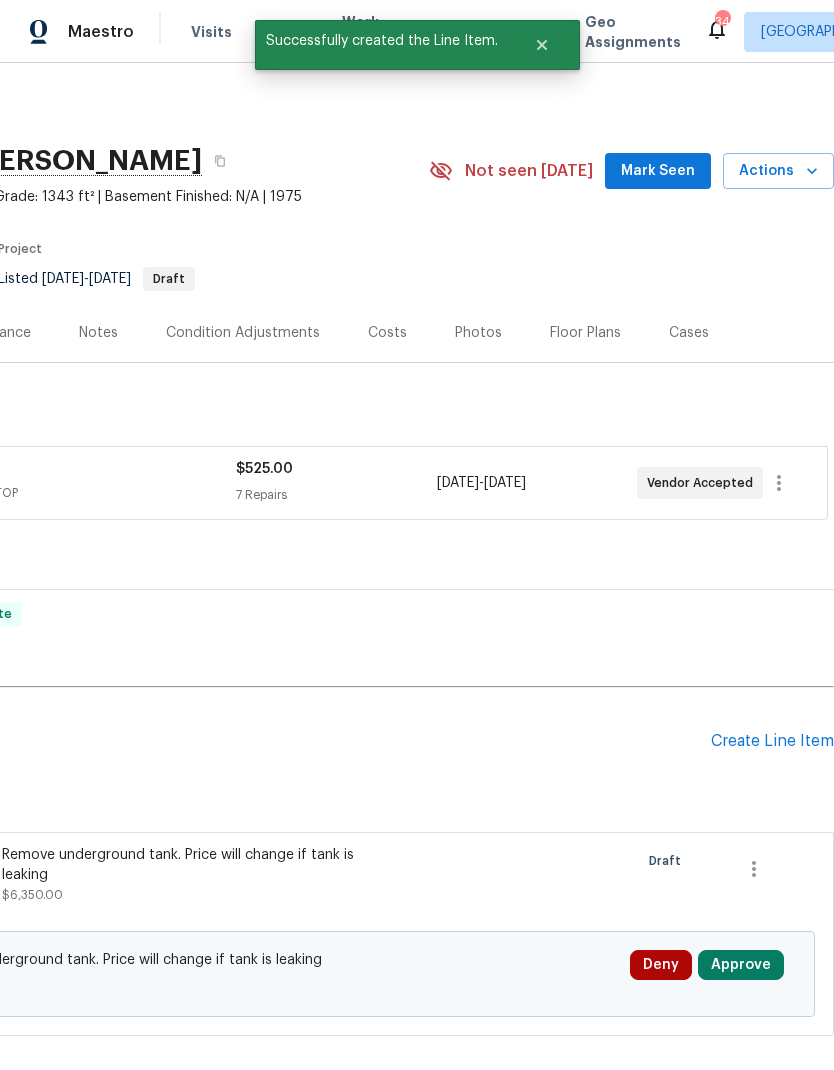 click on "Approve" at bounding box center [741, 965] 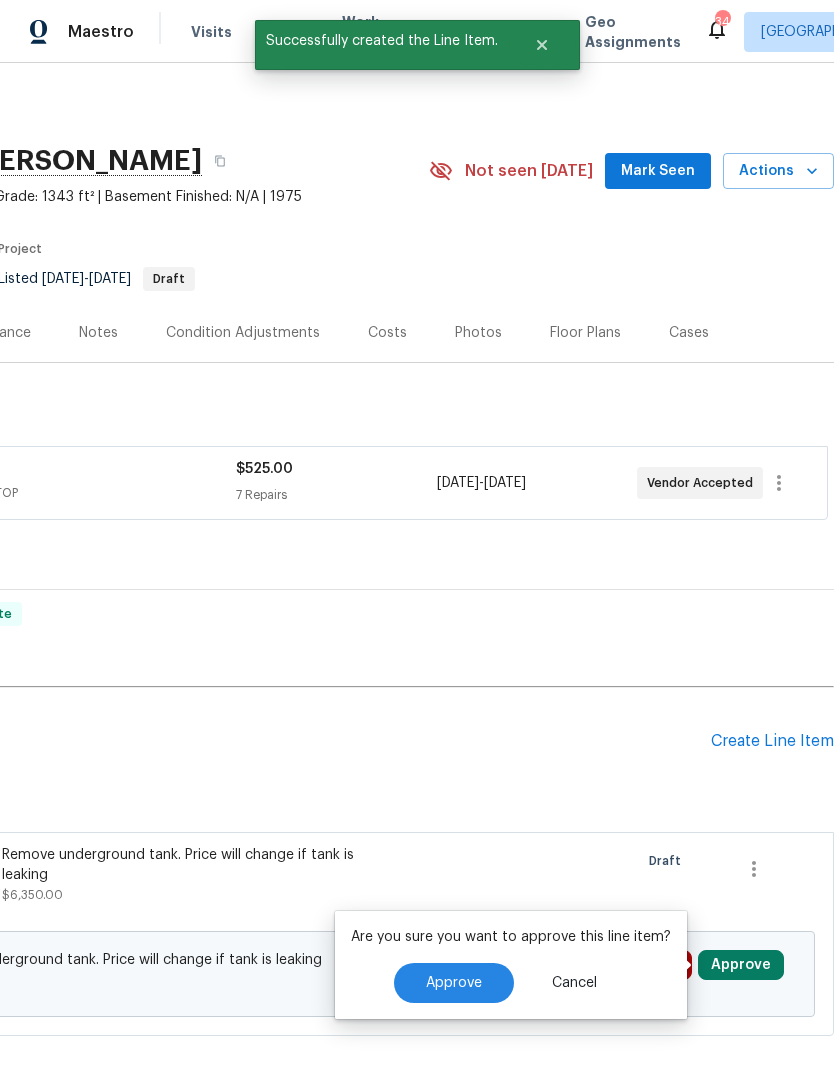click on "Approve" at bounding box center [454, 983] 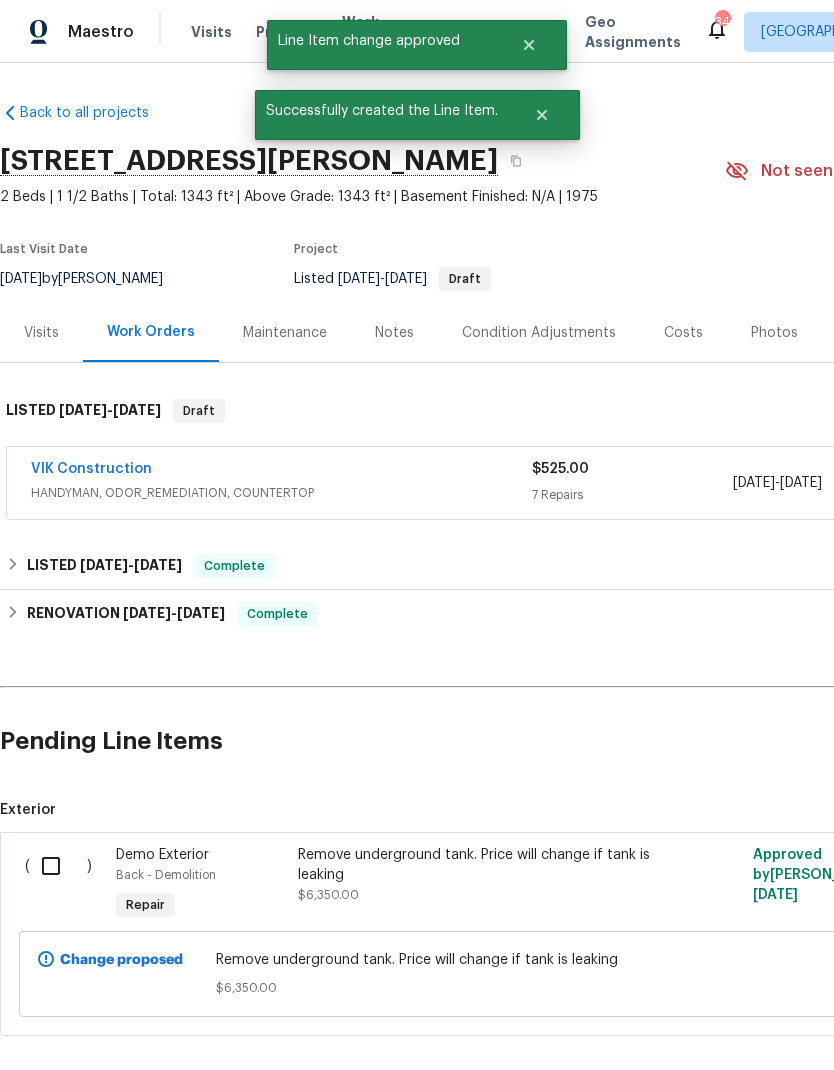 scroll, scrollTop: 0, scrollLeft: 0, axis: both 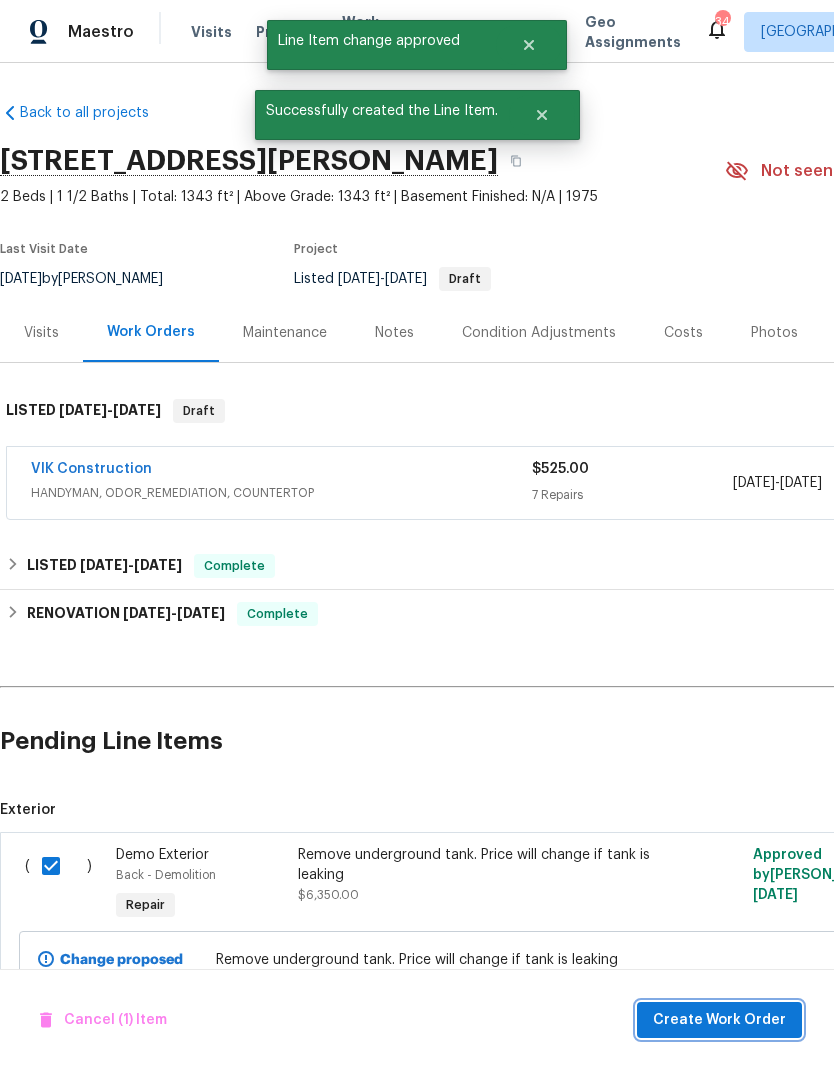 click on "Create Work Order" at bounding box center (719, 1020) 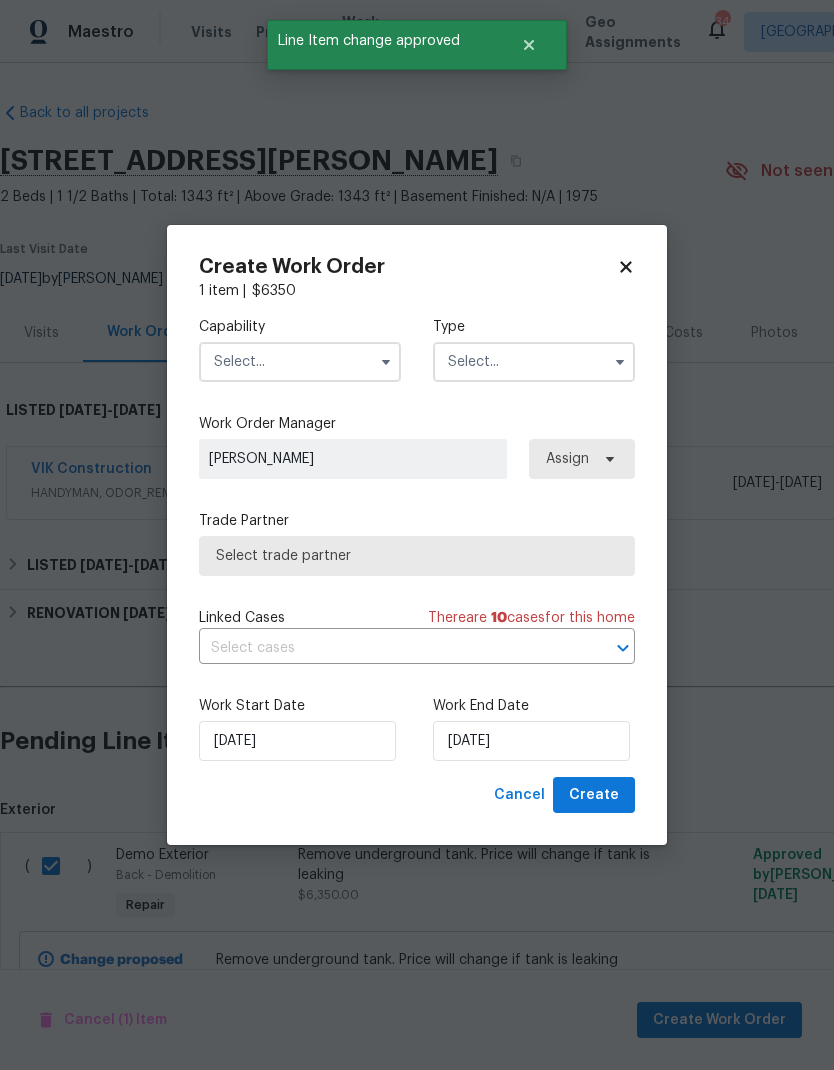 click at bounding box center [300, 362] 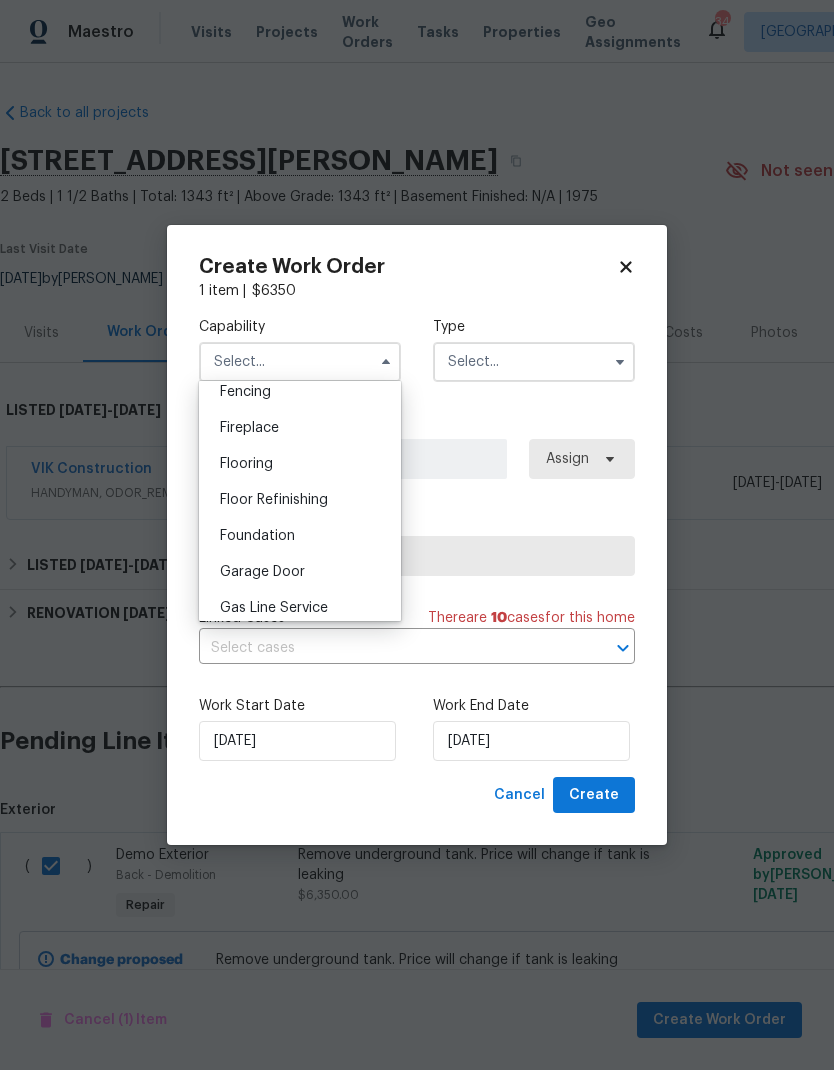 scroll, scrollTop: 819, scrollLeft: 0, axis: vertical 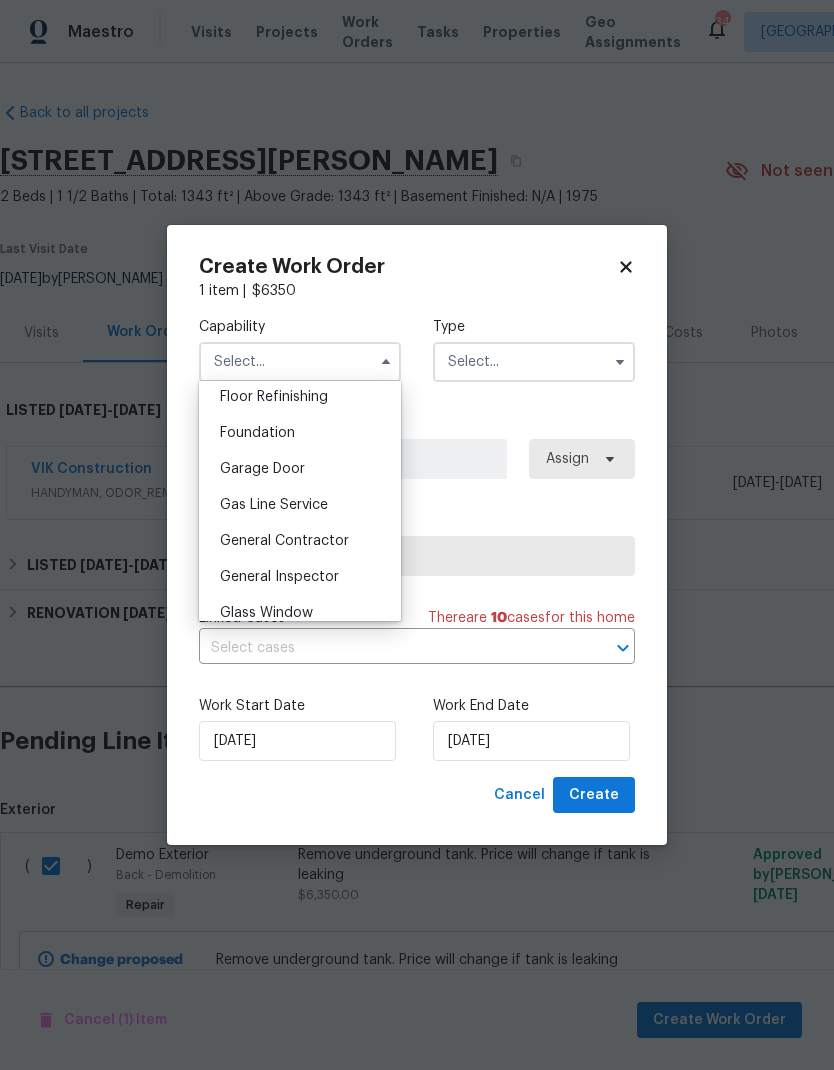 click on "General Contractor" at bounding box center [284, 541] 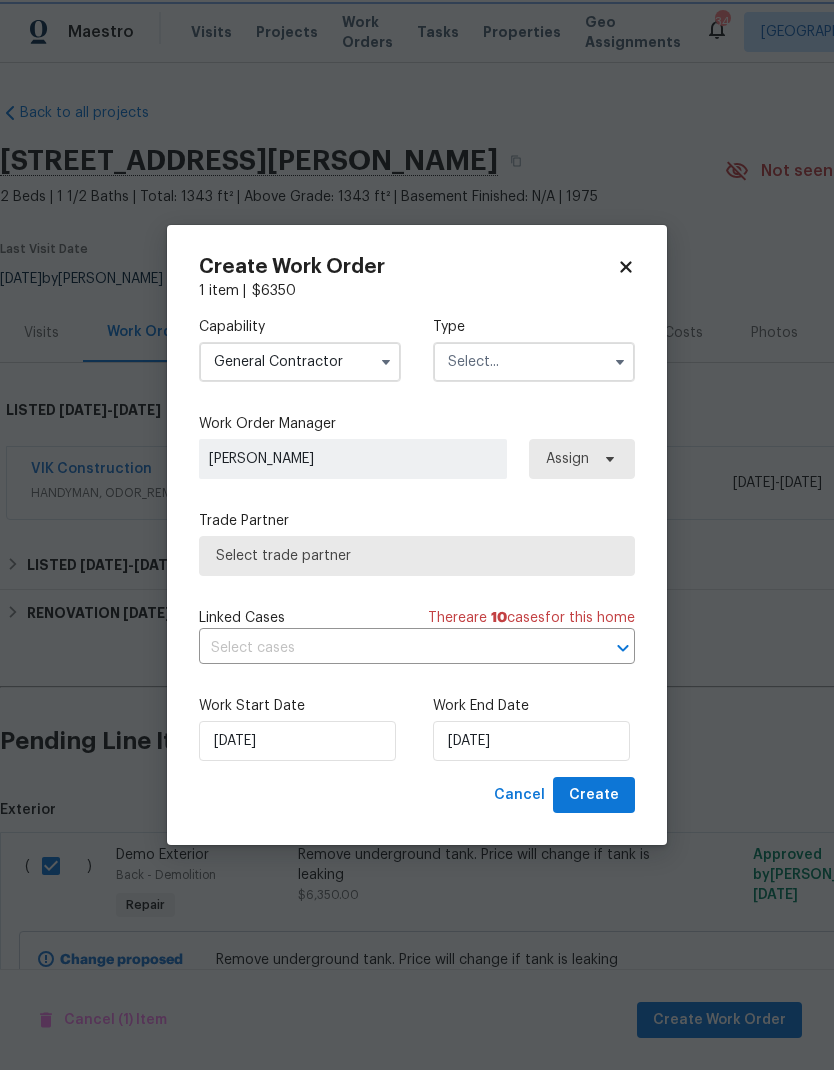 type on "General Contractor" 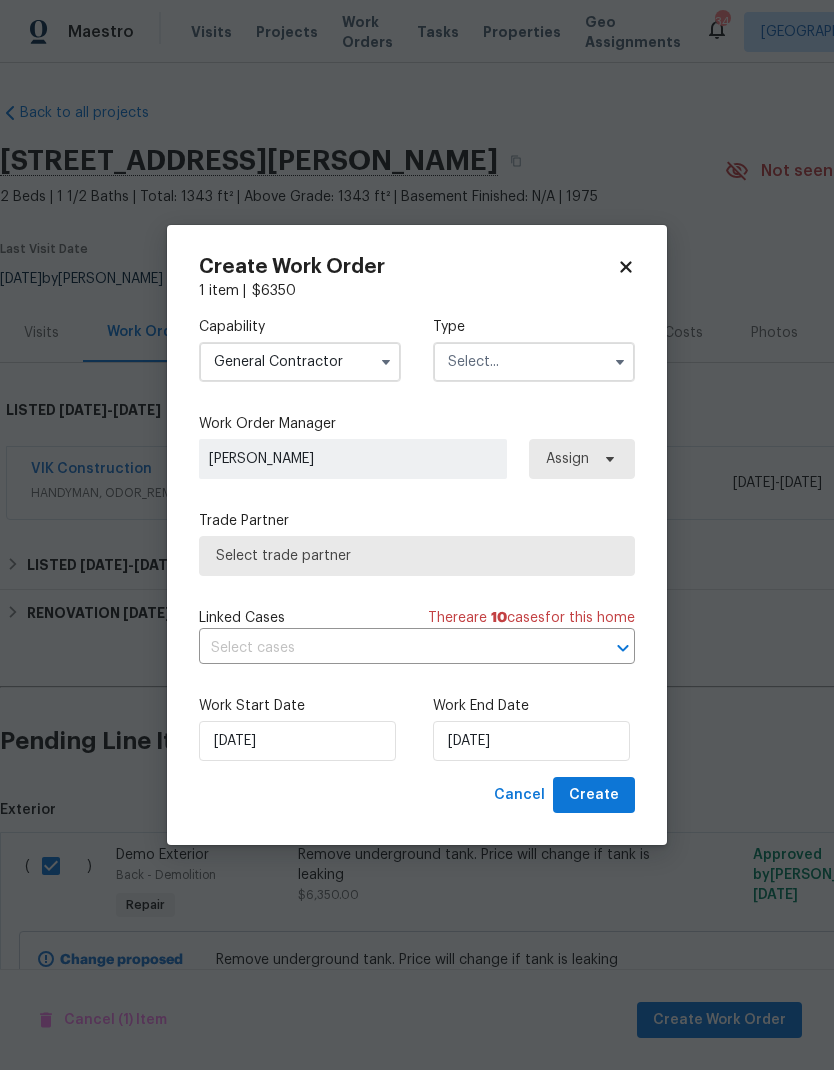 click at bounding box center [534, 362] 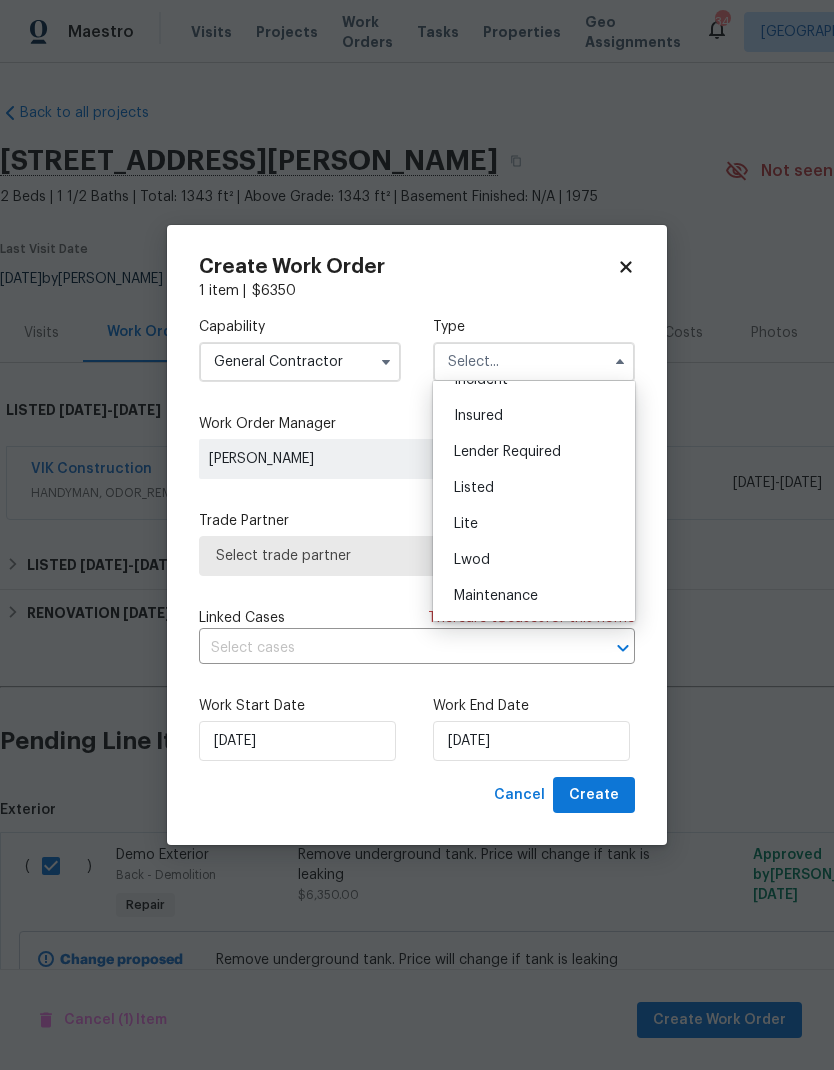 scroll, scrollTop: 131, scrollLeft: 0, axis: vertical 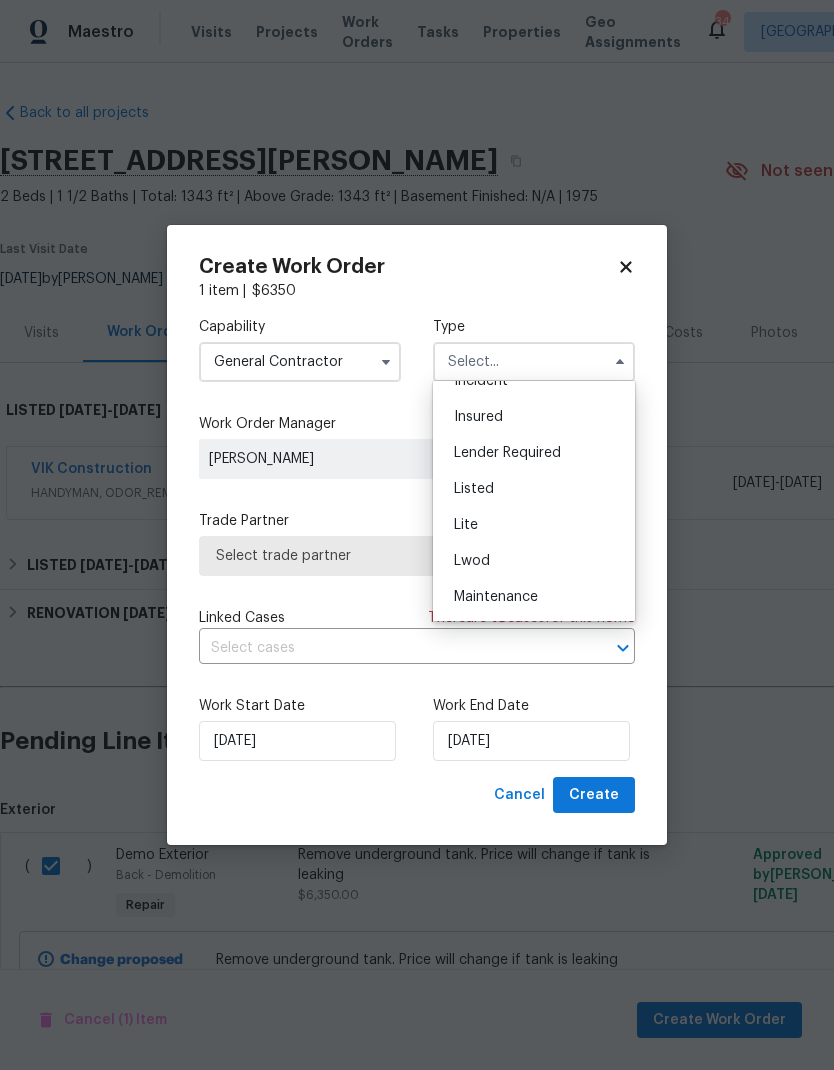 click on "Listed" at bounding box center (474, 489) 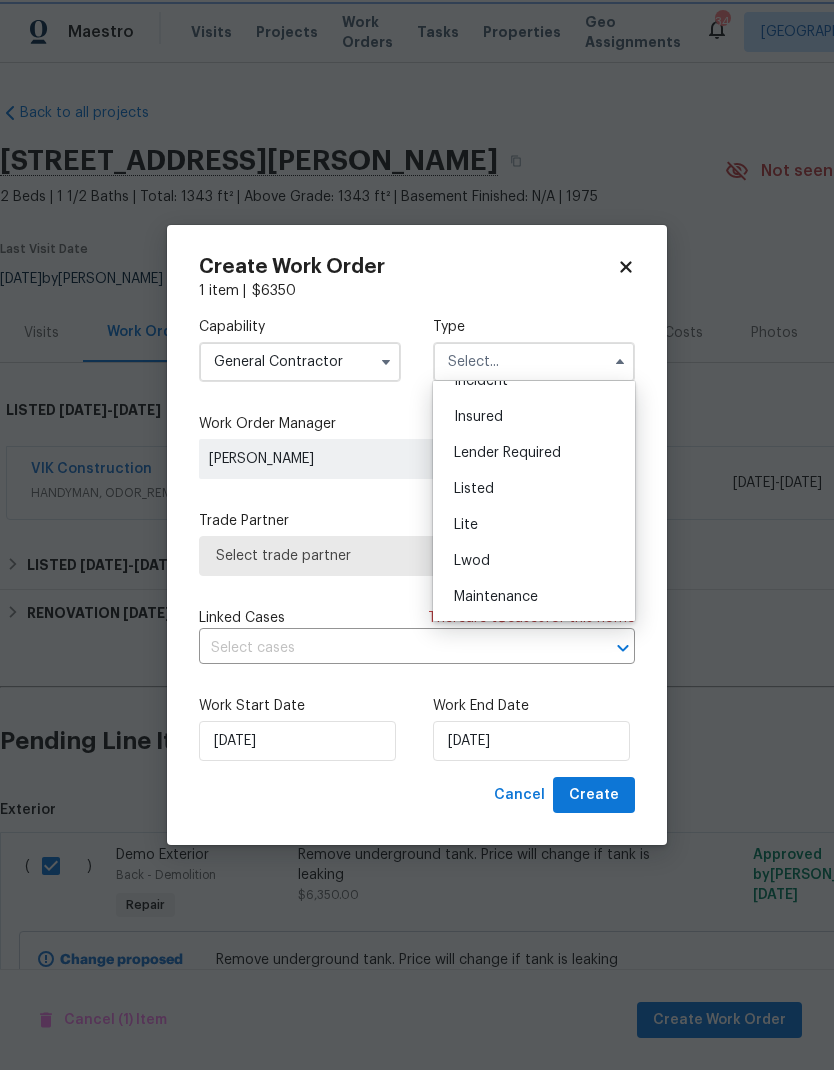 type on "Listed" 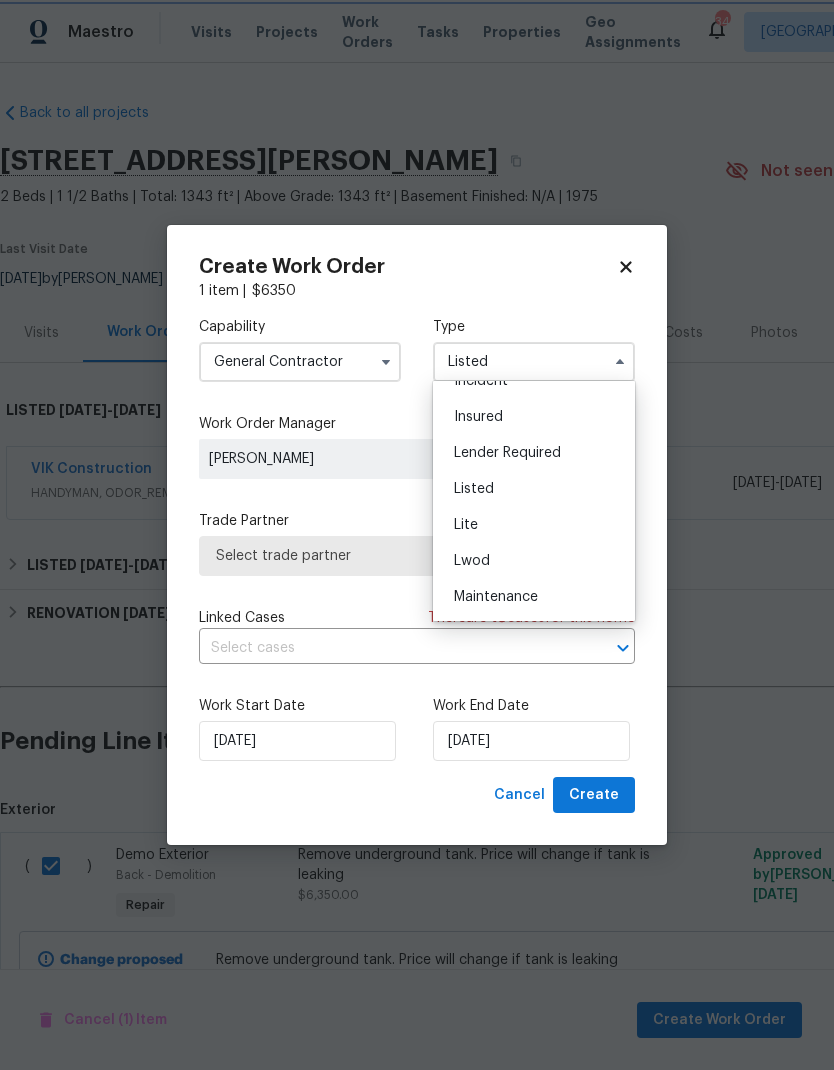 scroll, scrollTop: 0, scrollLeft: 0, axis: both 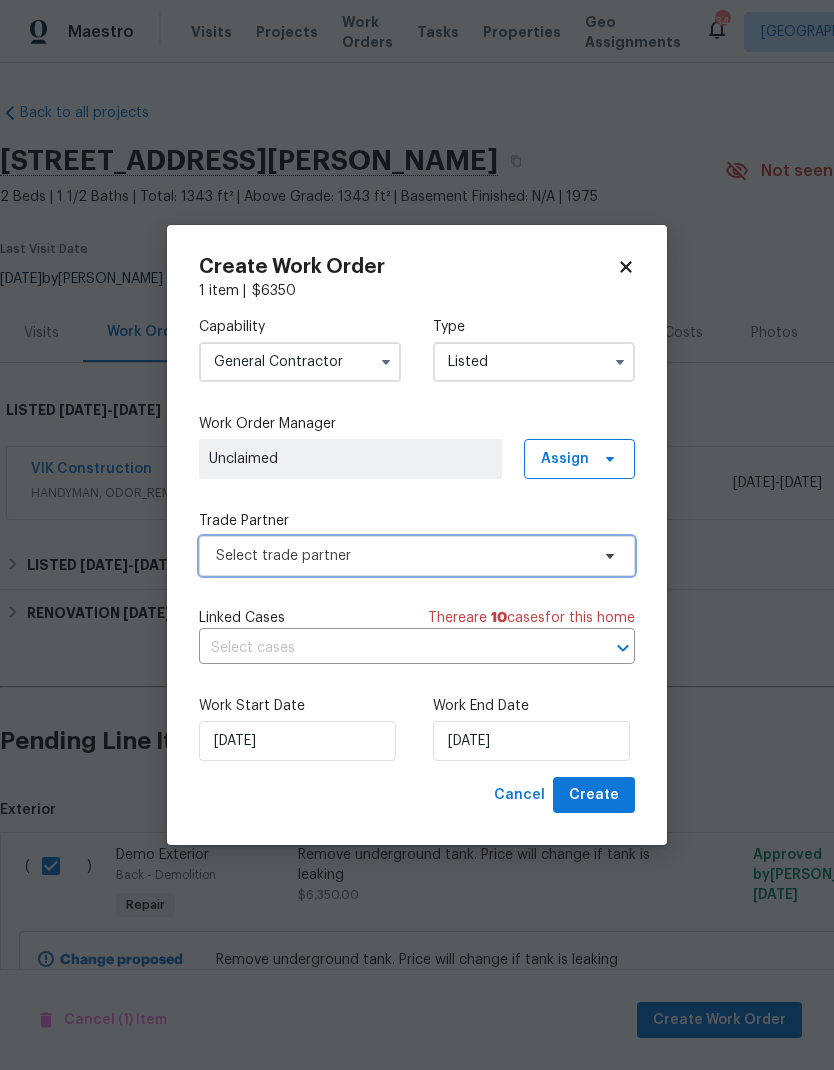 click on "Select trade partner" at bounding box center [417, 556] 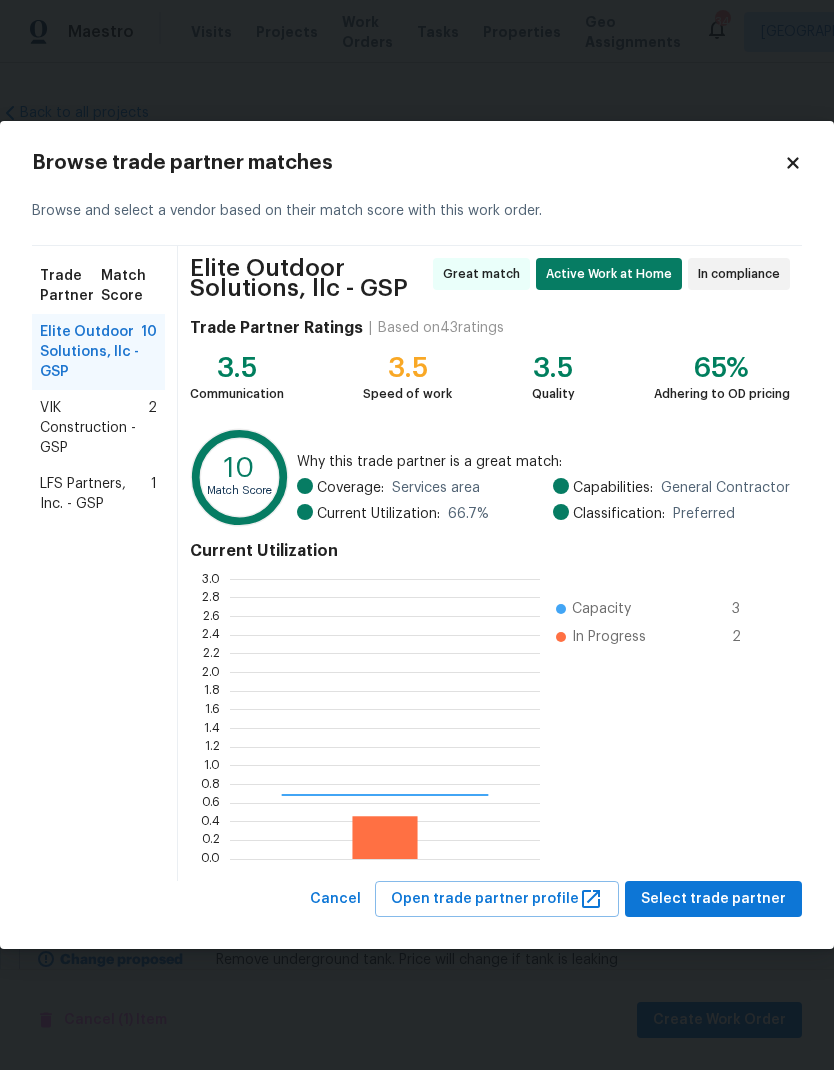 scroll, scrollTop: 2, scrollLeft: 2, axis: both 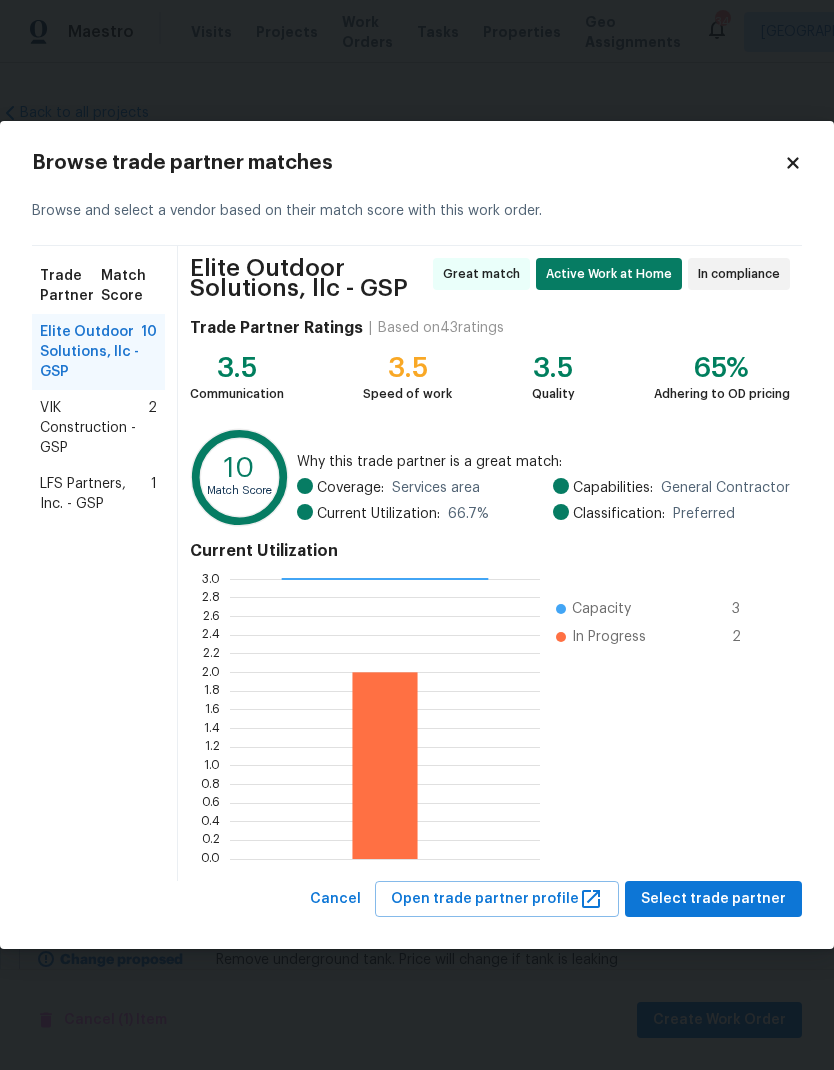 click on "LFS Partners, Inc. - GSP" at bounding box center [95, 494] 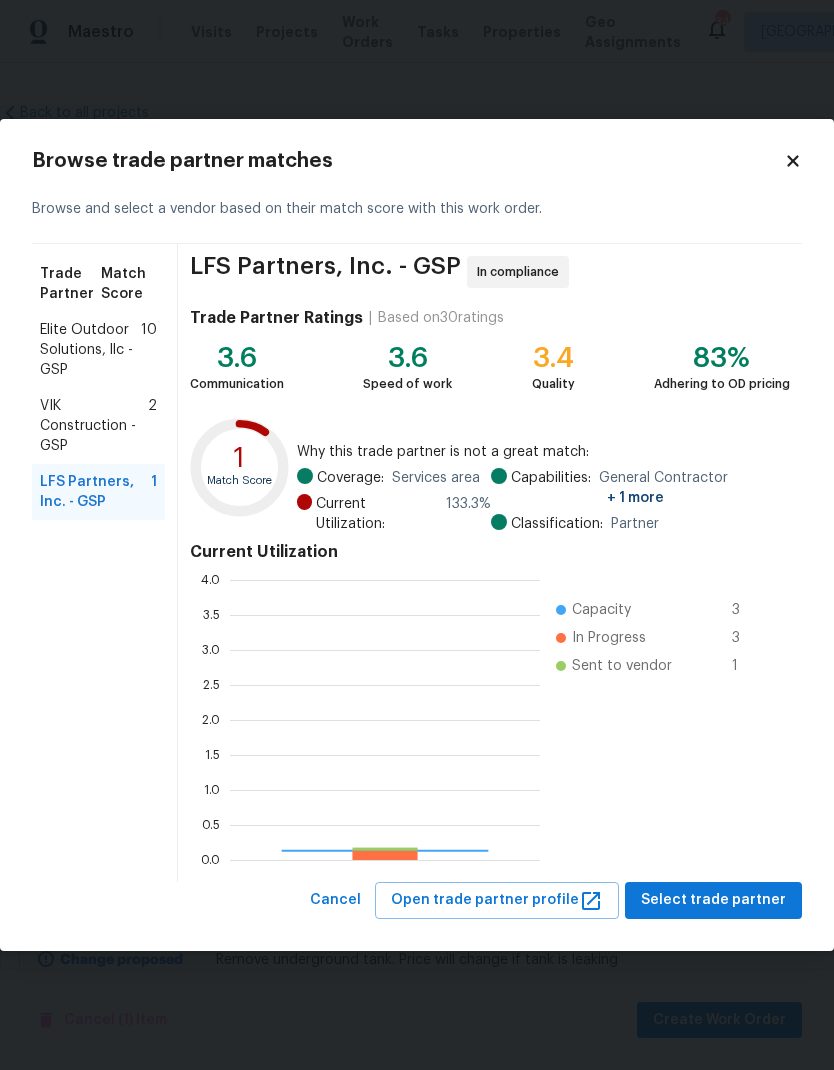 scroll, scrollTop: 2, scrollLeft: 2, axis: both 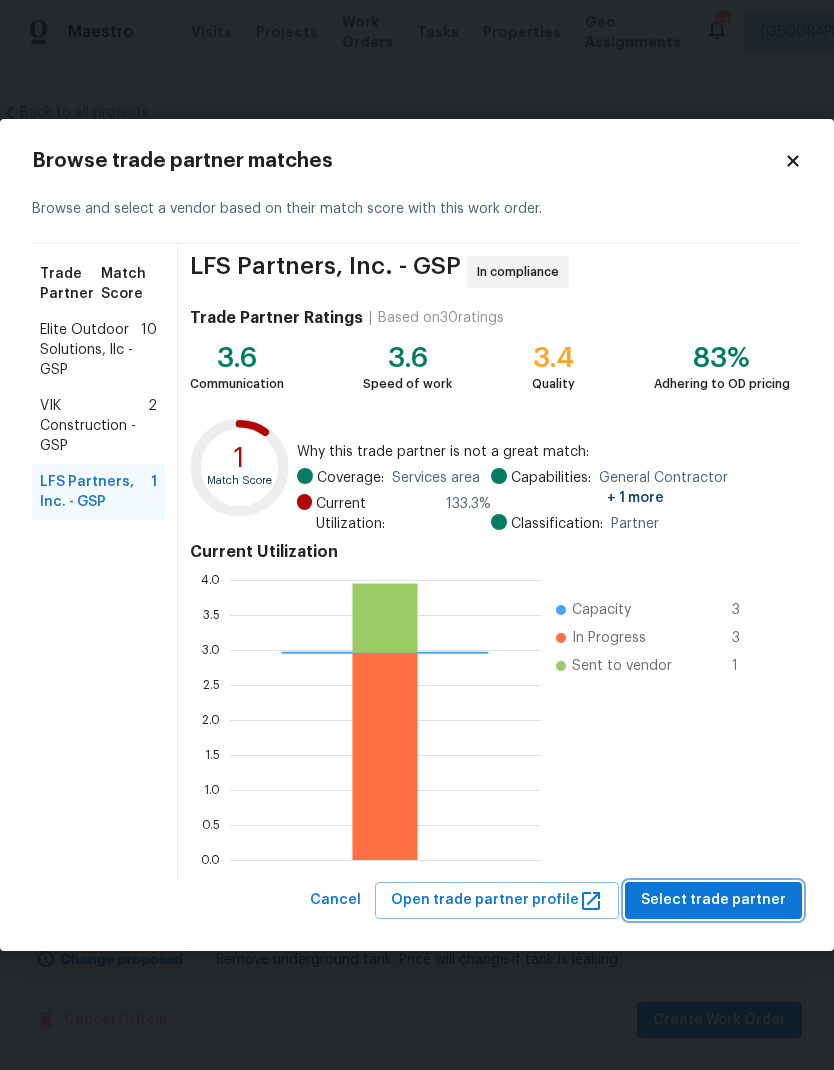 click on "Select trade partner" at bounding box center [713, 900] 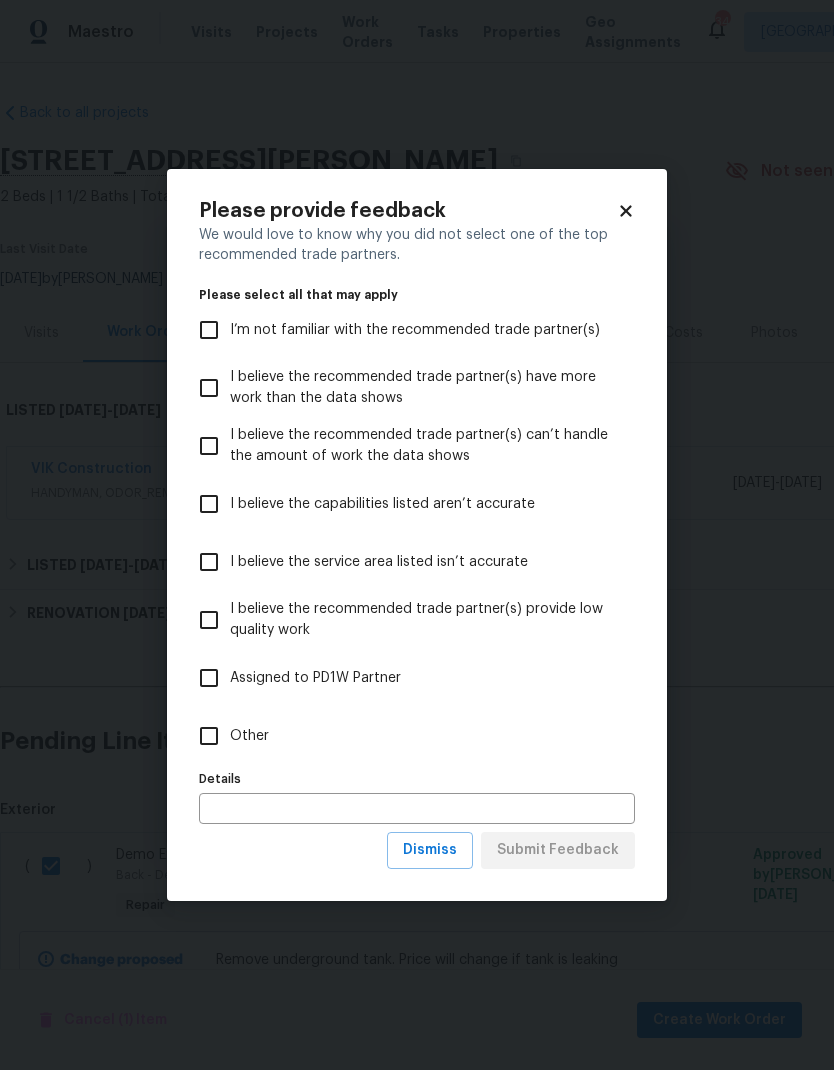 click on "Other" at bounding box center [209, 736] 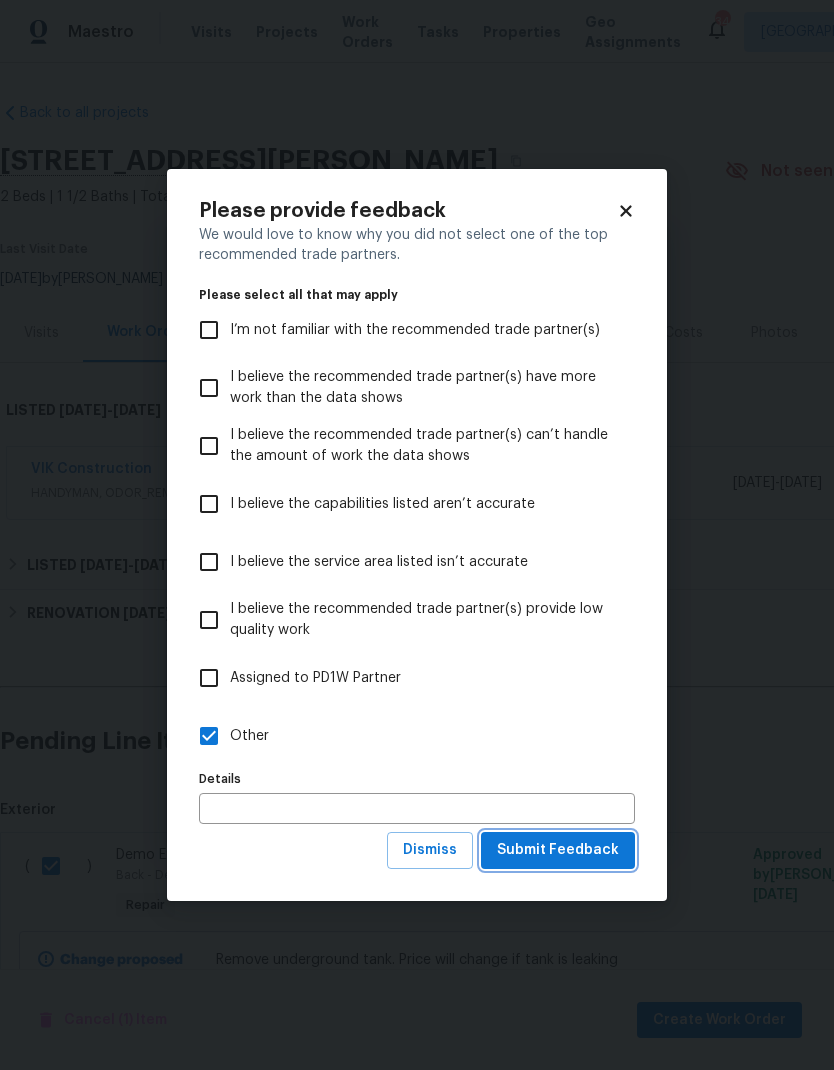 click on "Submit Feedback" at bounding box center (558, 850) 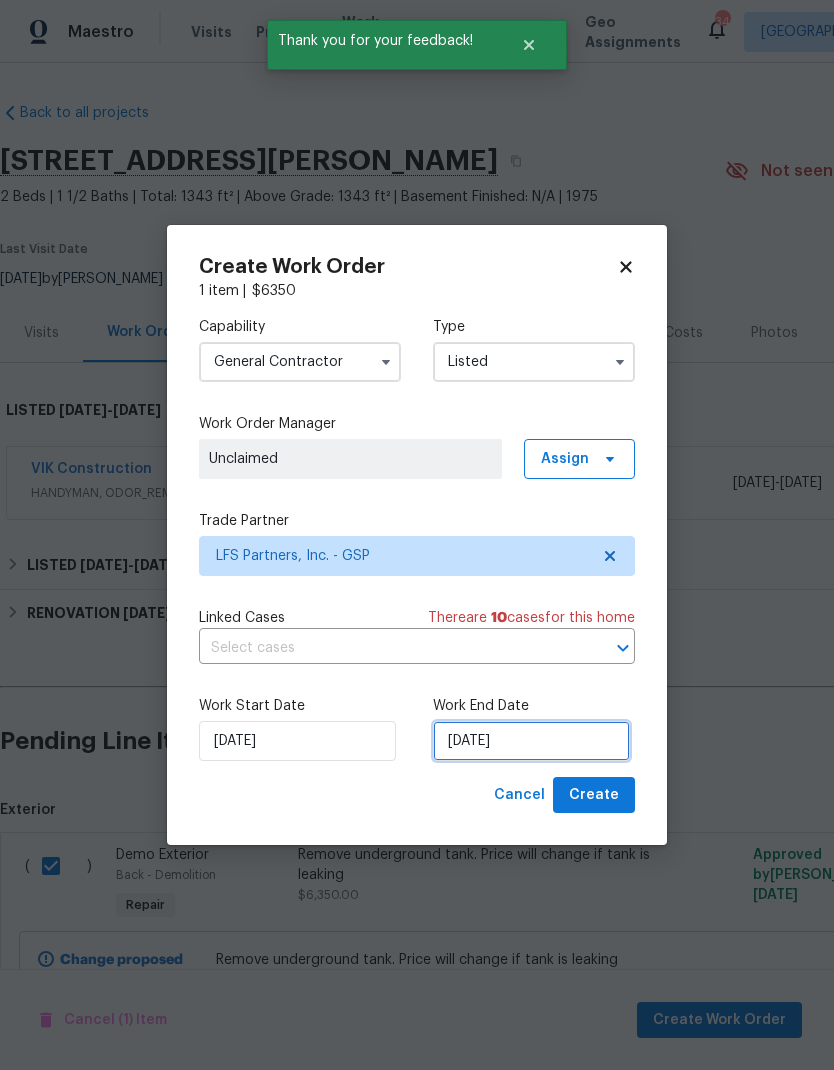 click on "7/10/2025" at bounding box center [531, 741] 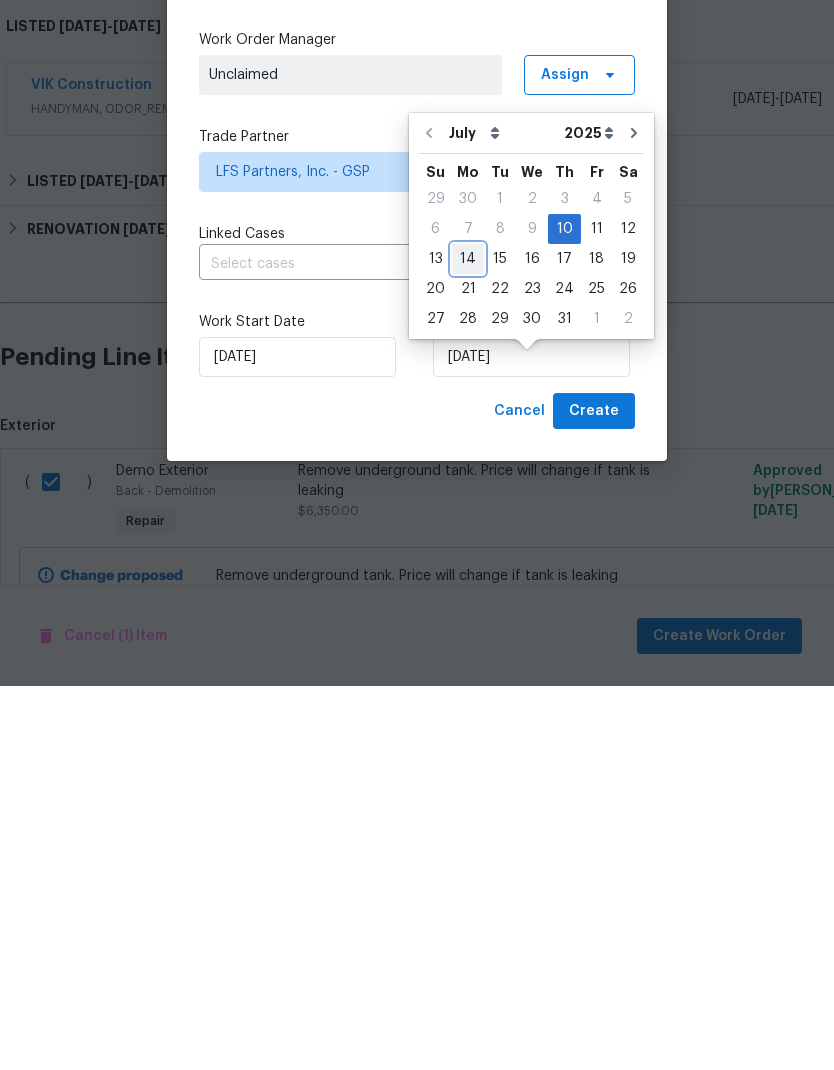 click on "14" at bounding box center (468, 643) 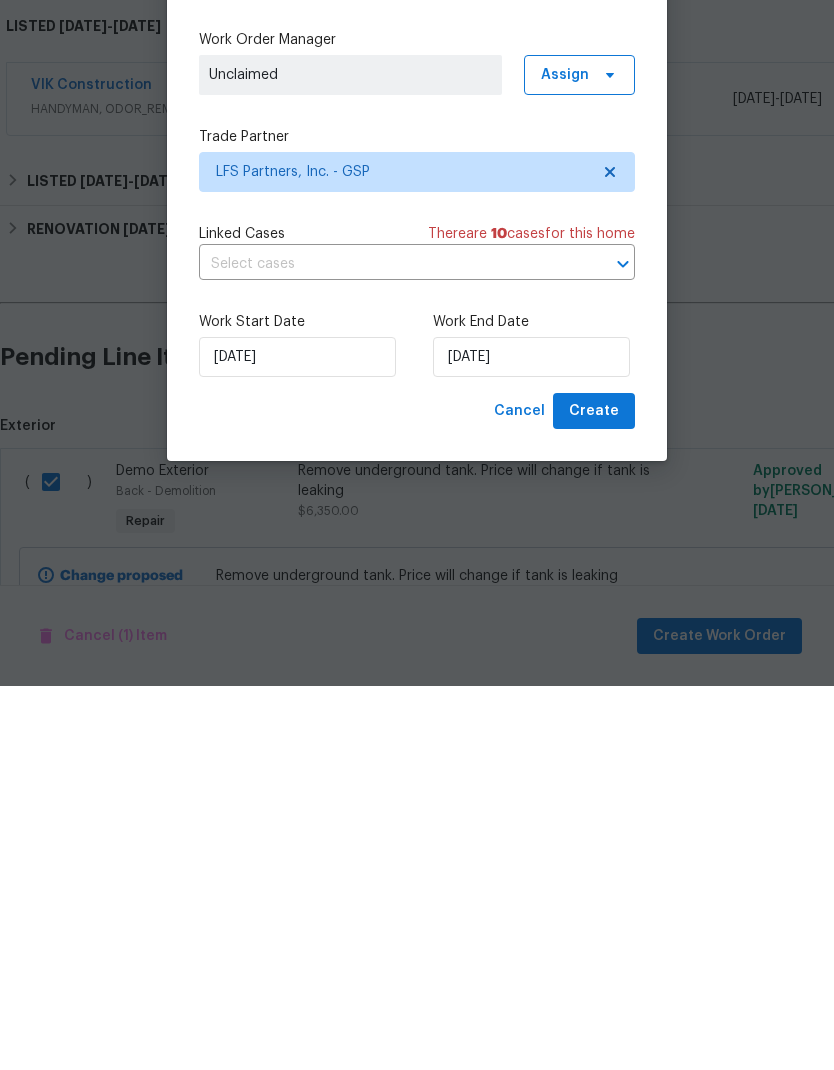 scroll, scrollTop: 80, scrollLeft: 0, axis: vertical 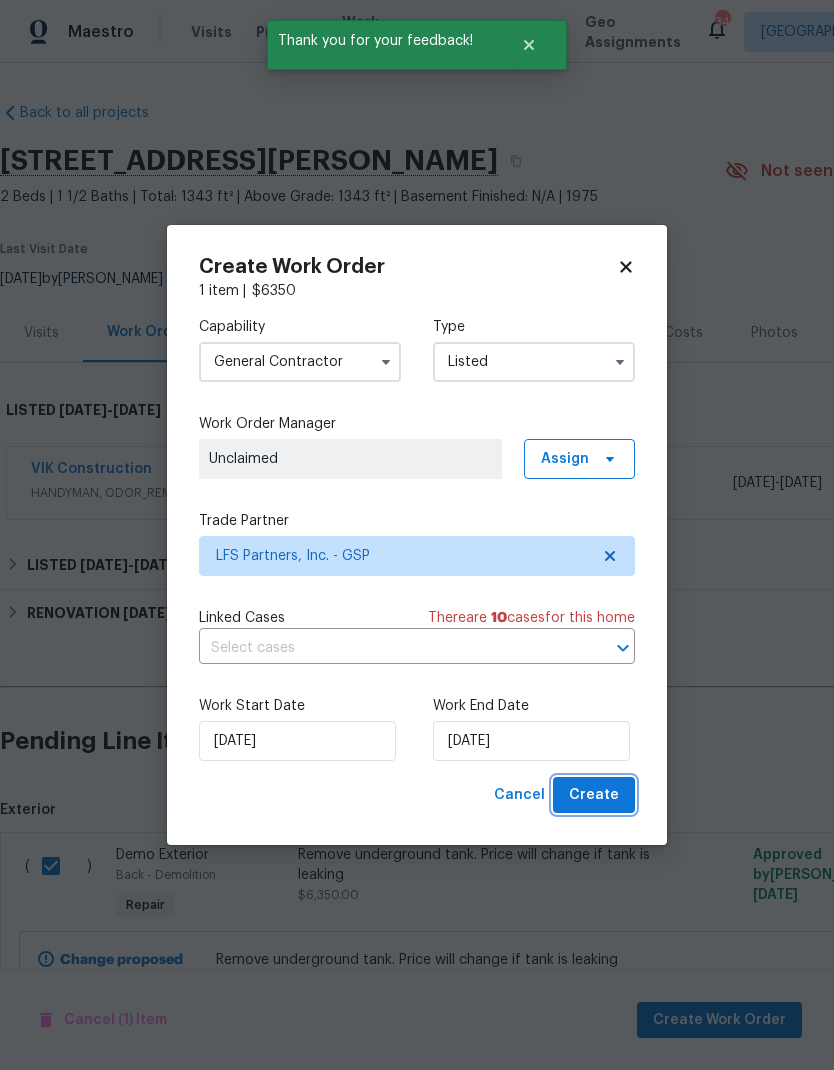 click on "Create" at bounding box center [594, 795] 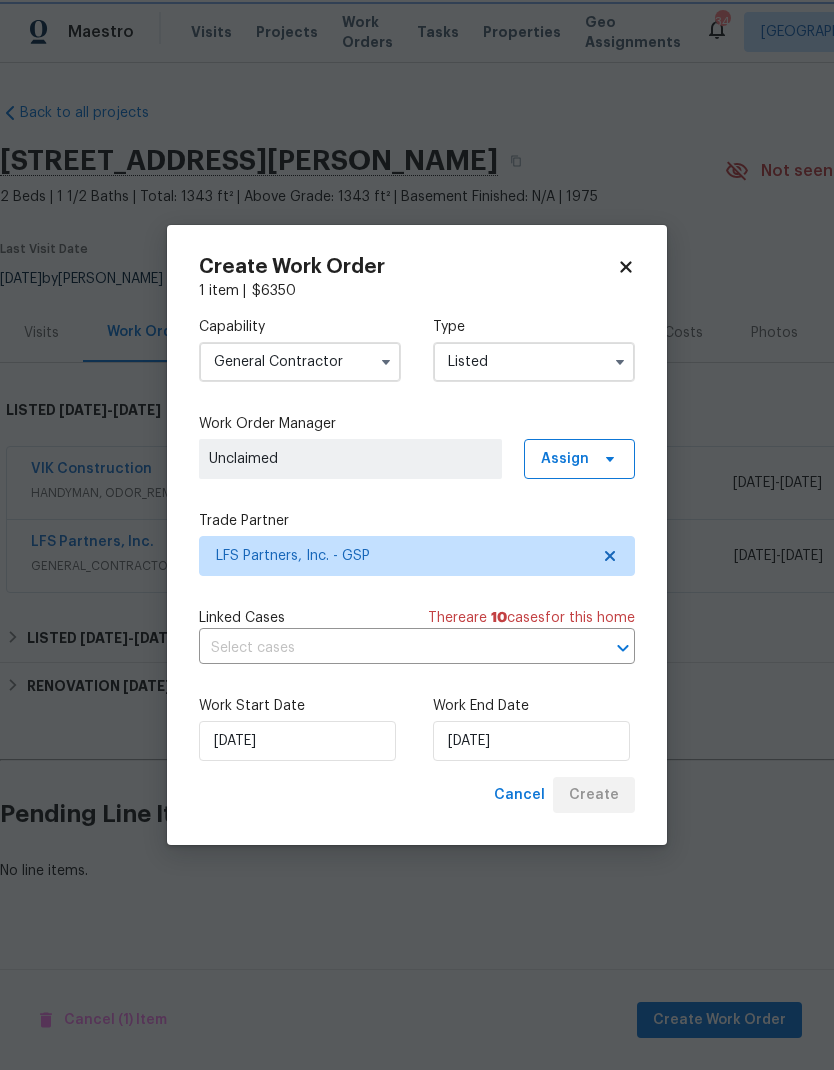 scroll, scrollTop: 0, scrollLeft: 0, axis: both 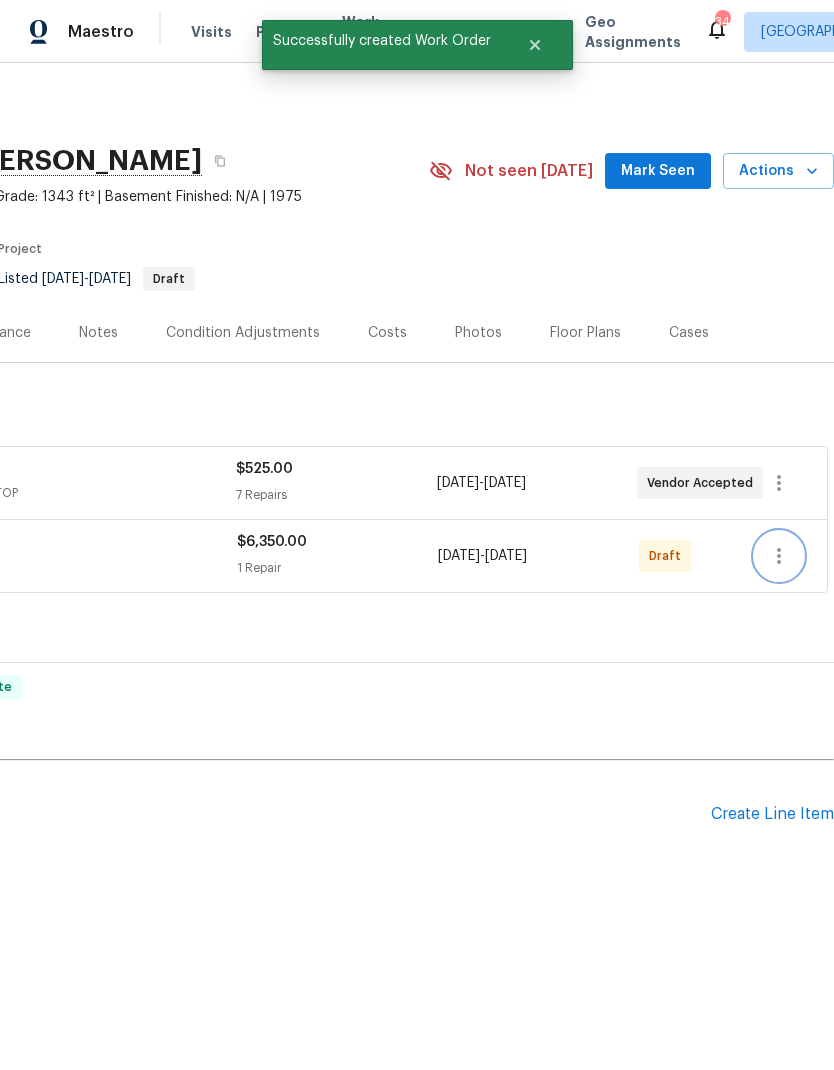 click 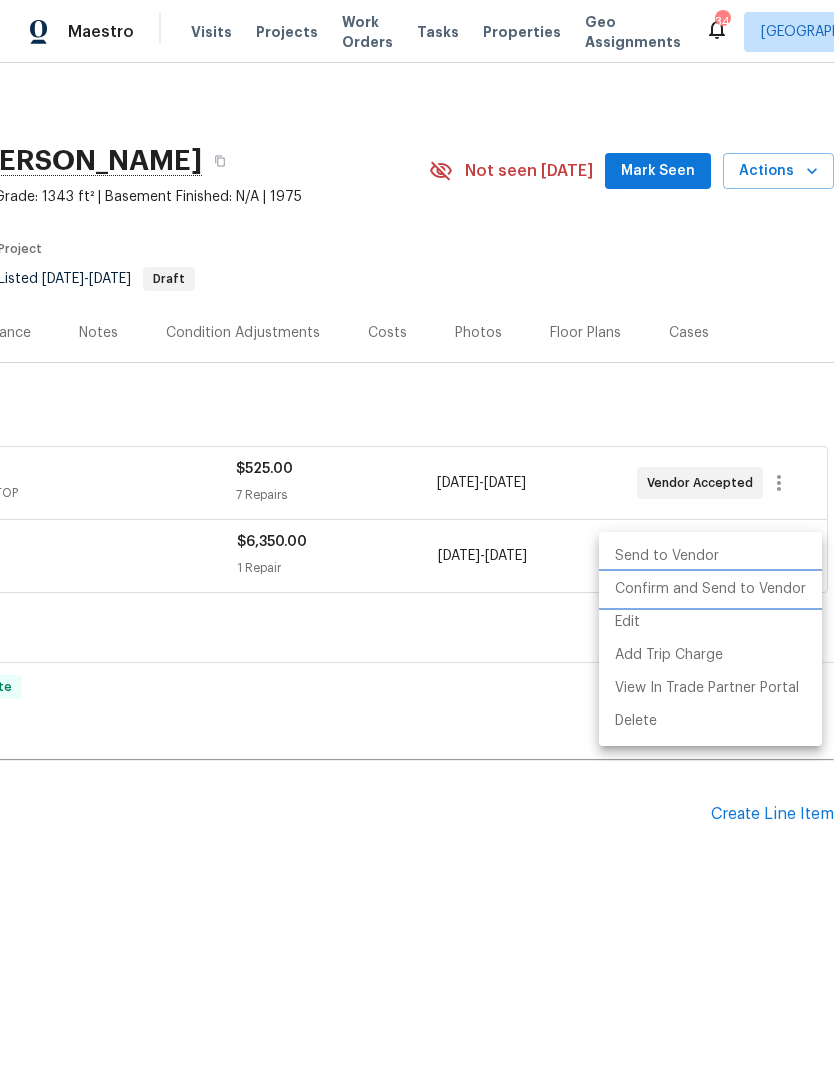 click on "Confirm and Send to Vendor" at bounding box center [710, 589] 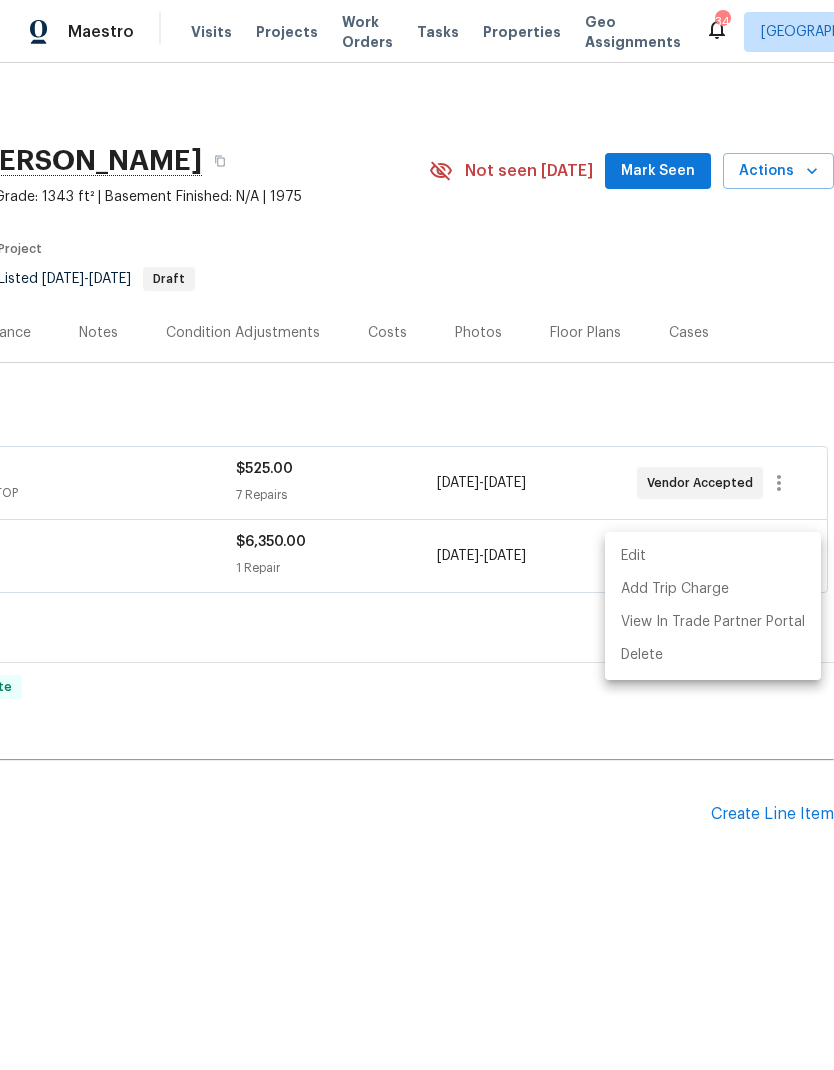 click at bounding box center [417, 535] 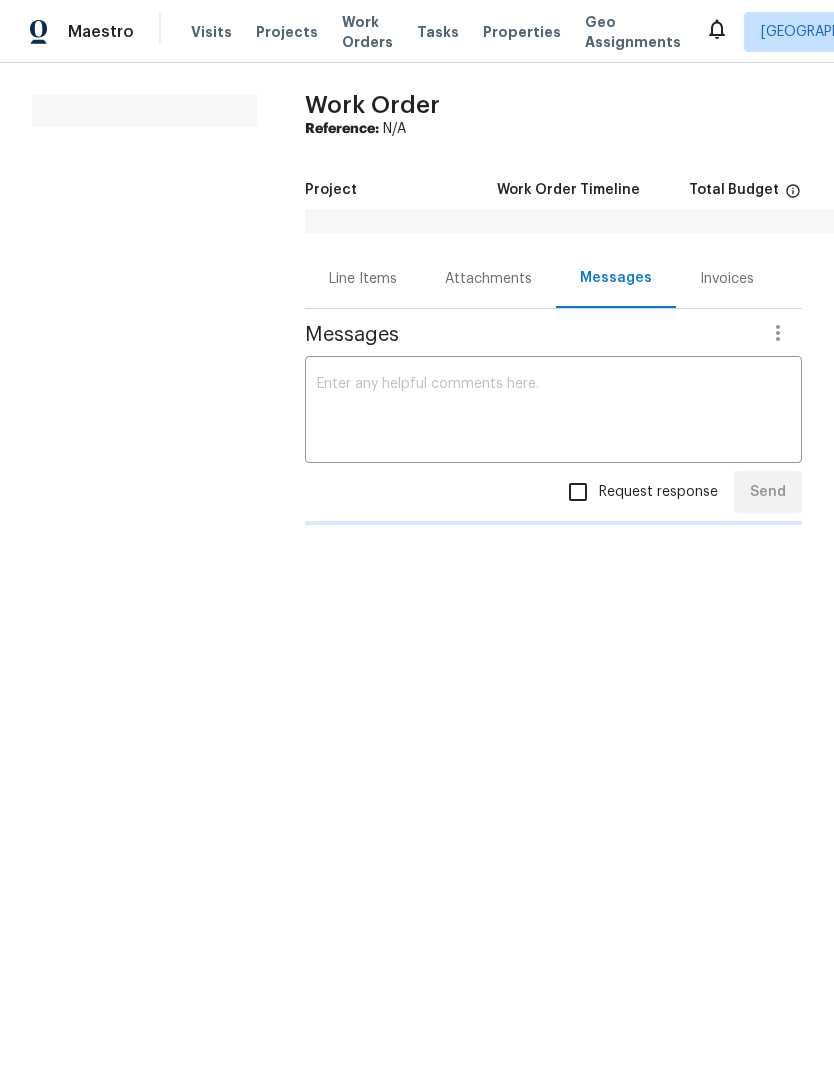 scroll, scrollTop: 0, scrollLeft: 0, axis: both 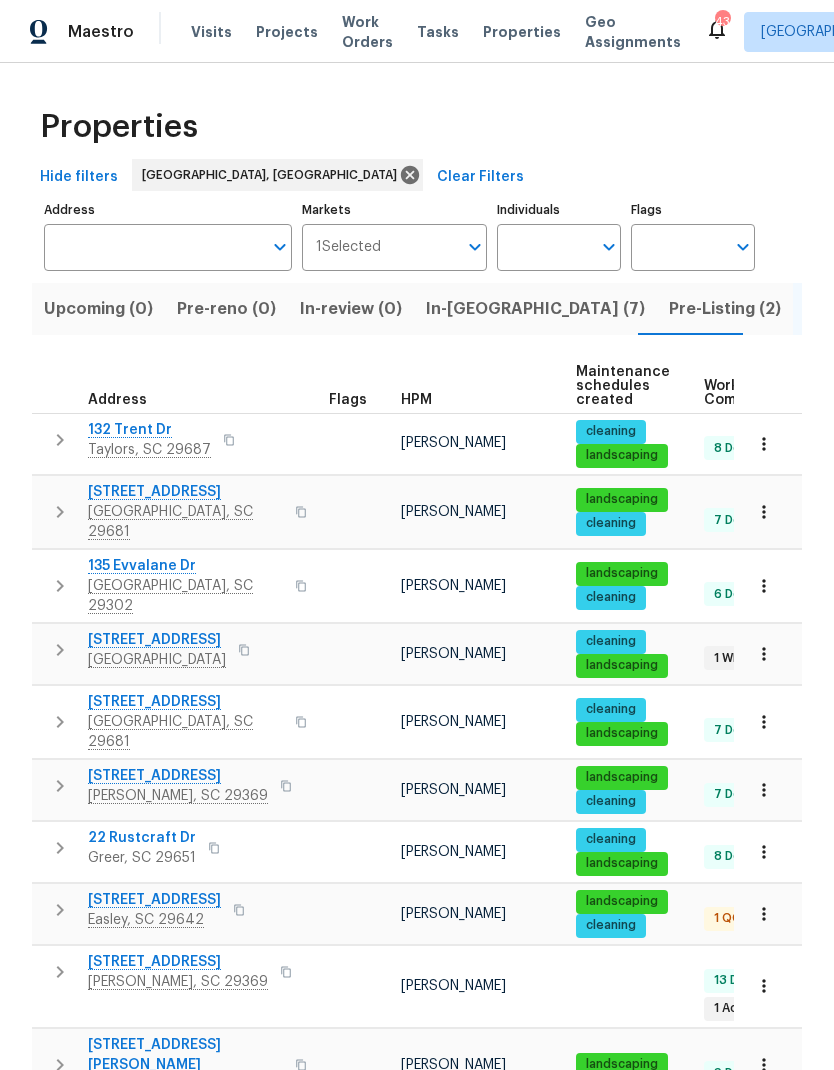 click on "In-reno (7)" at bounding box center [535, 309] 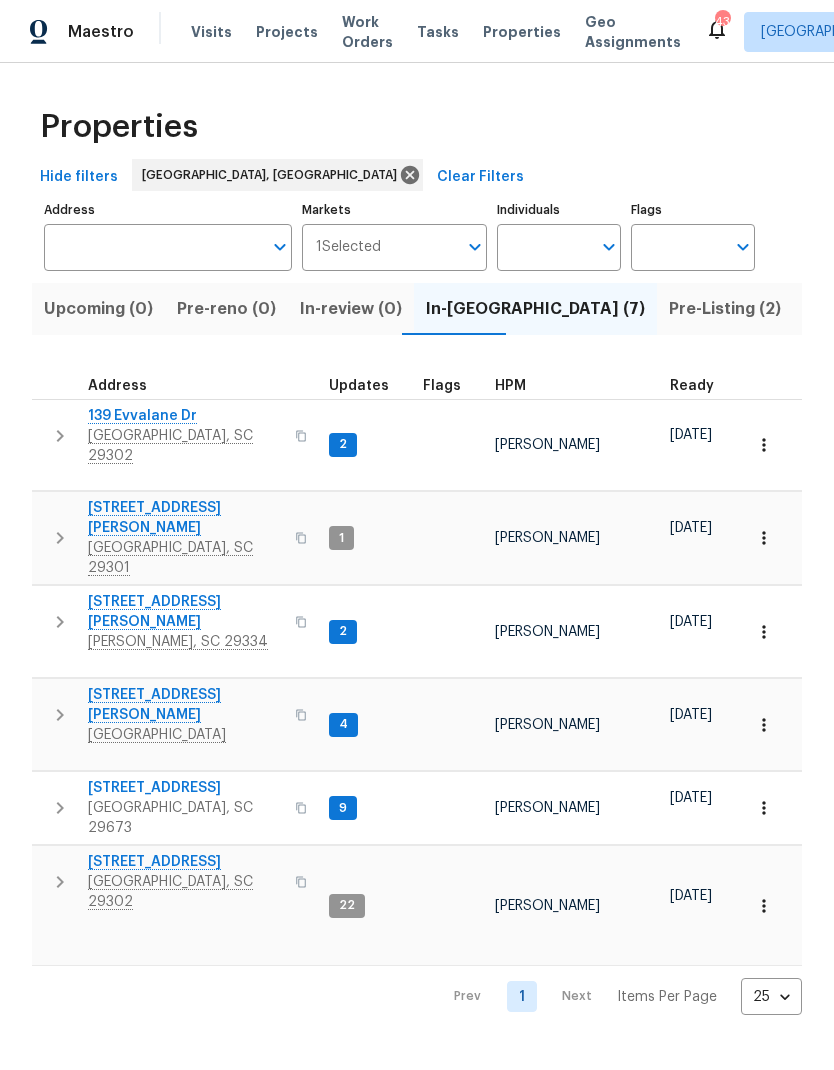click on "[STREET_ADDRESS][PERSON_NAME]" at bounding box center [185, 705] 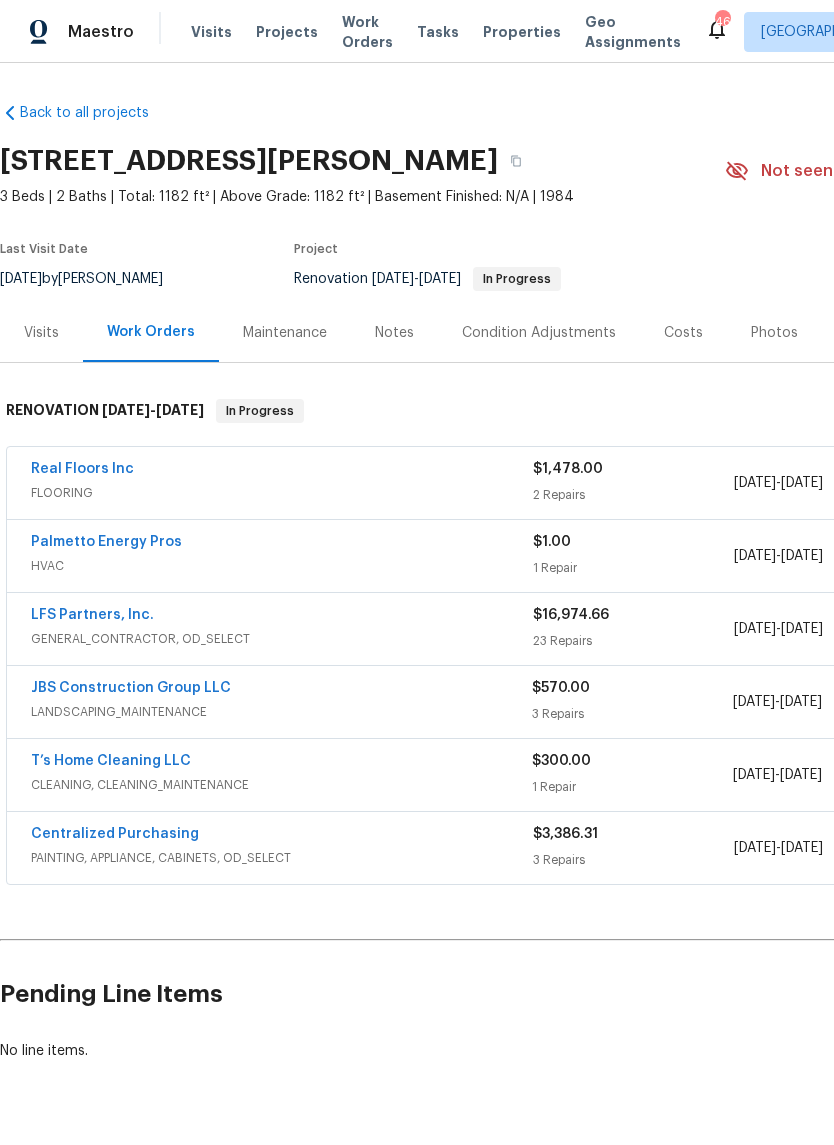 scroll, scrollTop: 0, scrollLeft: 0, axis: both 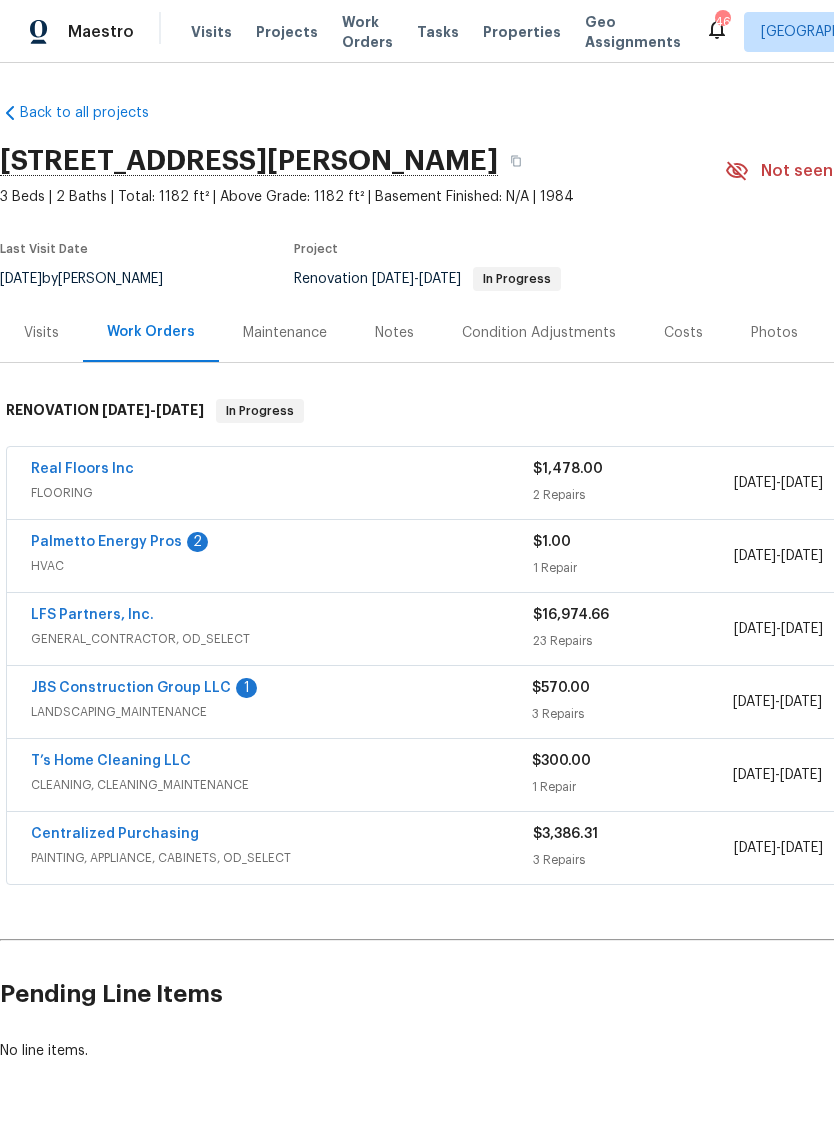 click on "Palmetto Energy Pros" at bounding box center (106, 542) 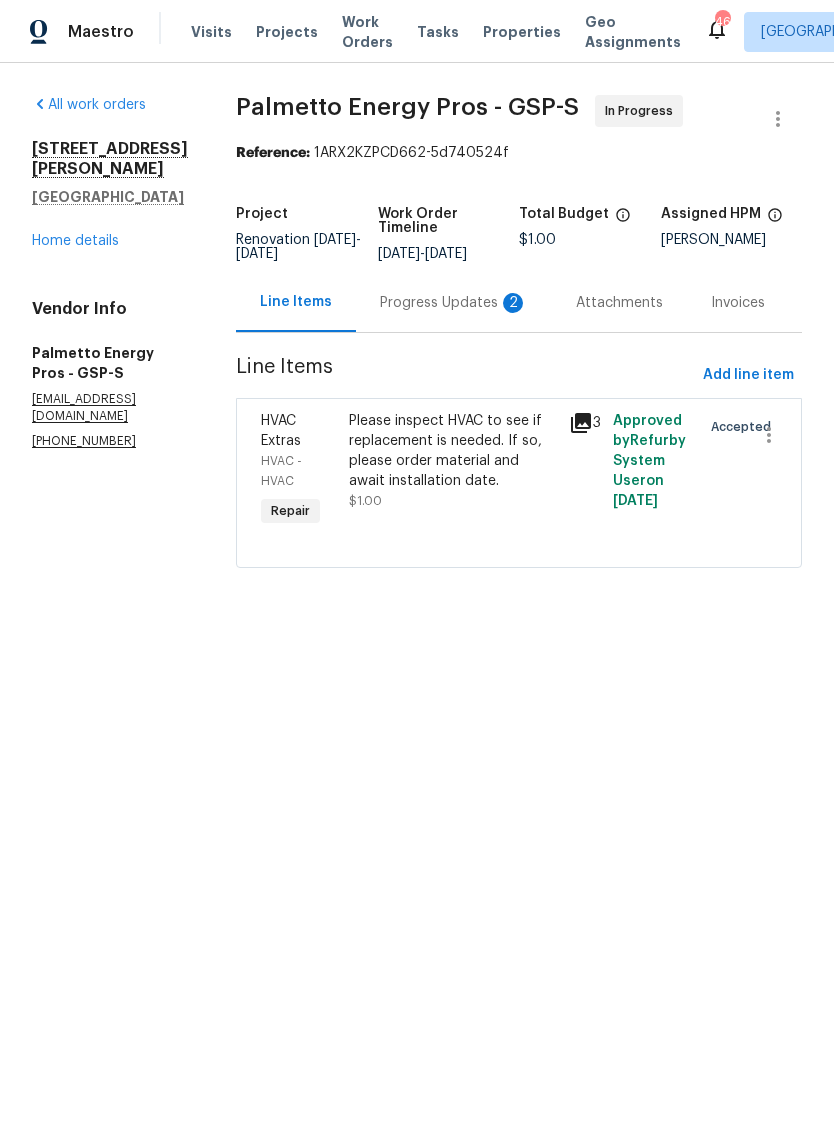 click on "Progress Updates 2" at bounding box center (454, 303) 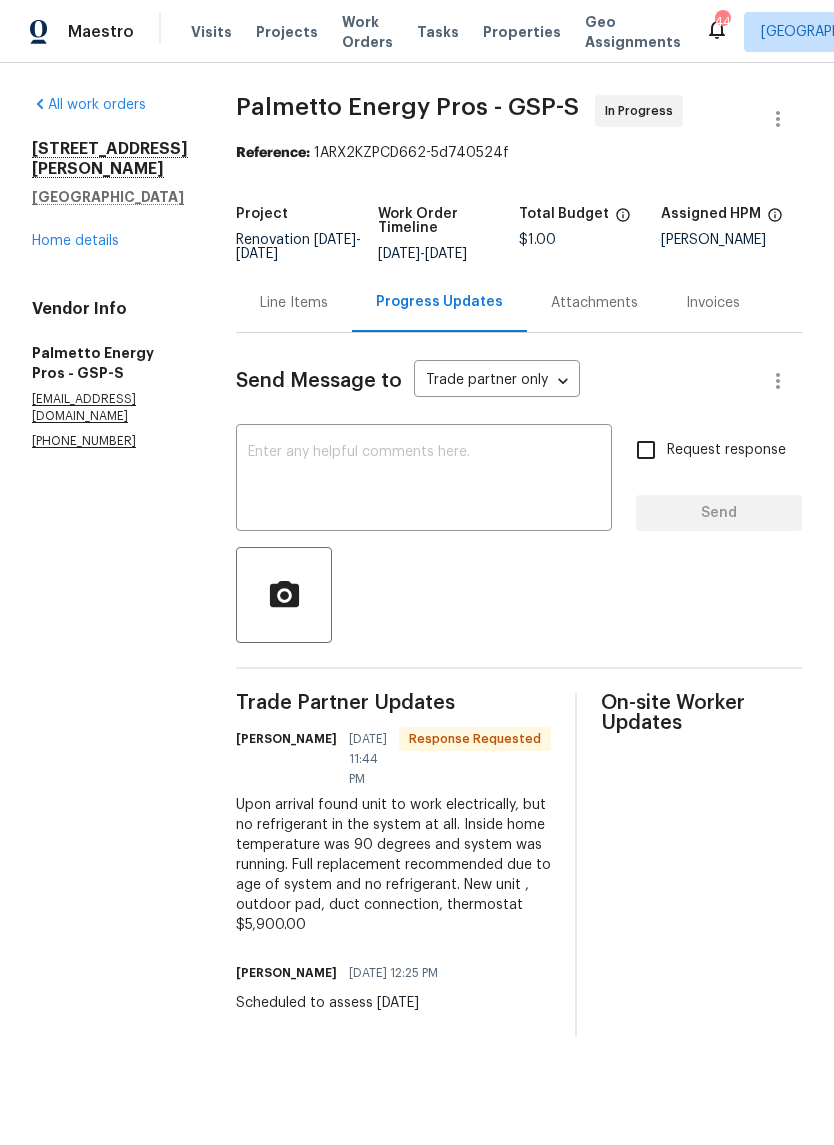 click at bounding box center (424, 480) 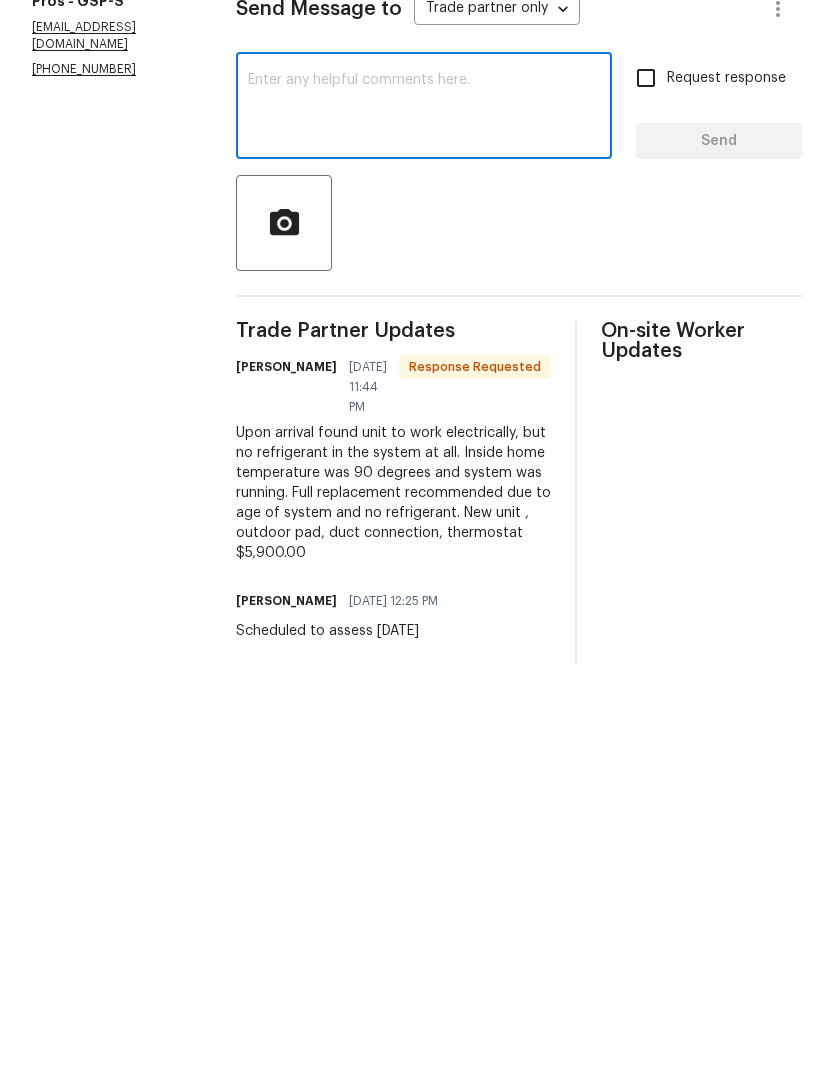 scroll, scrollTop: 24, scrollLeft: 0, axis: vertical 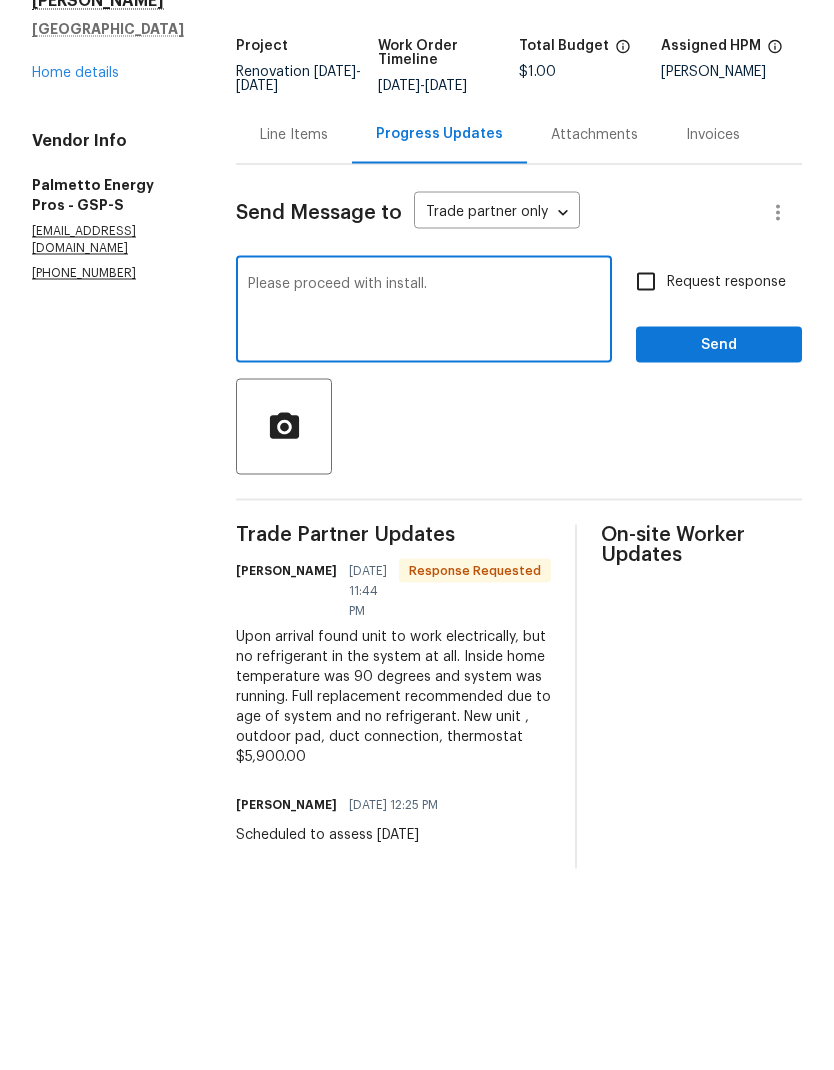 type on "Please proceed with install." 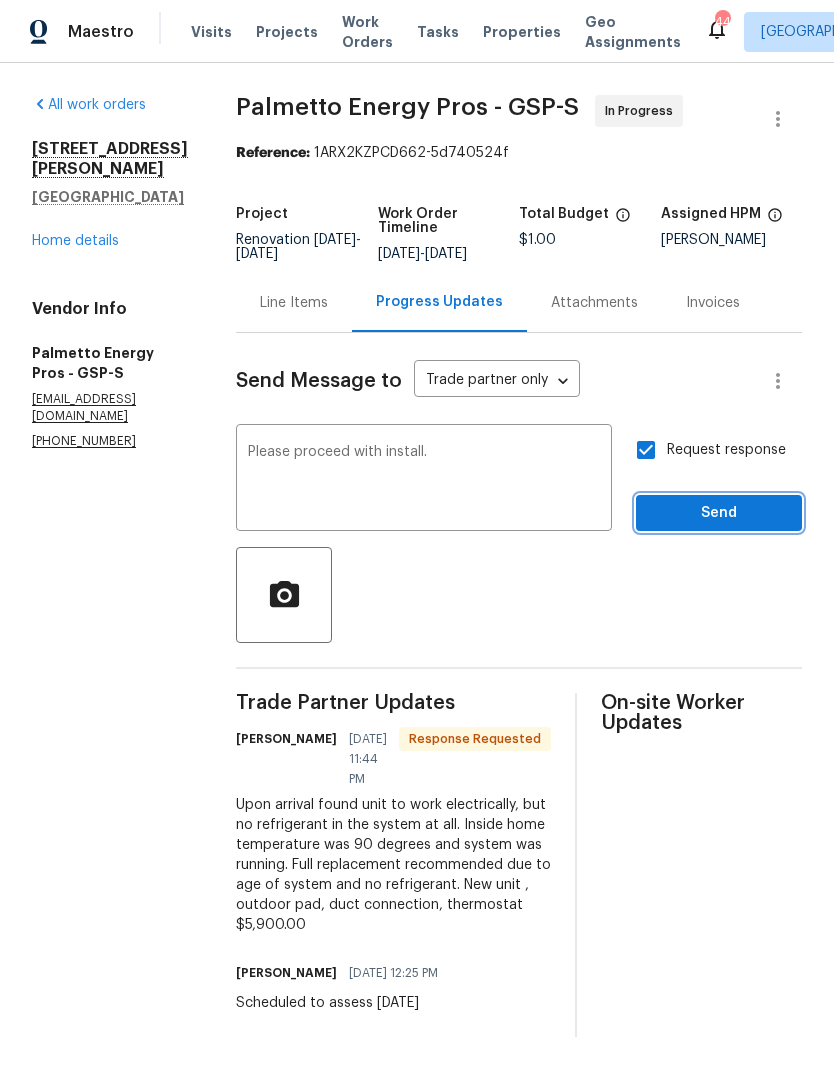 click on "Send" at bounding box center (719, 513) 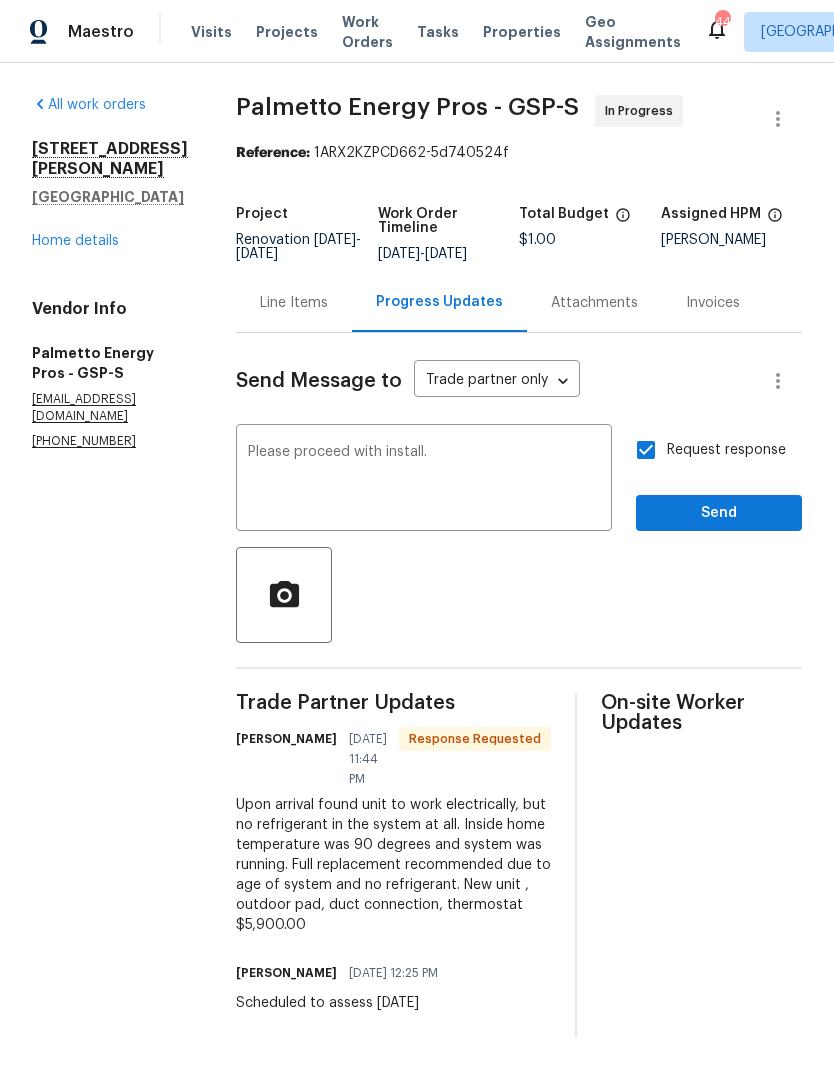 scroll, scrollTop: 0, scrollLeft: 0, axis: both 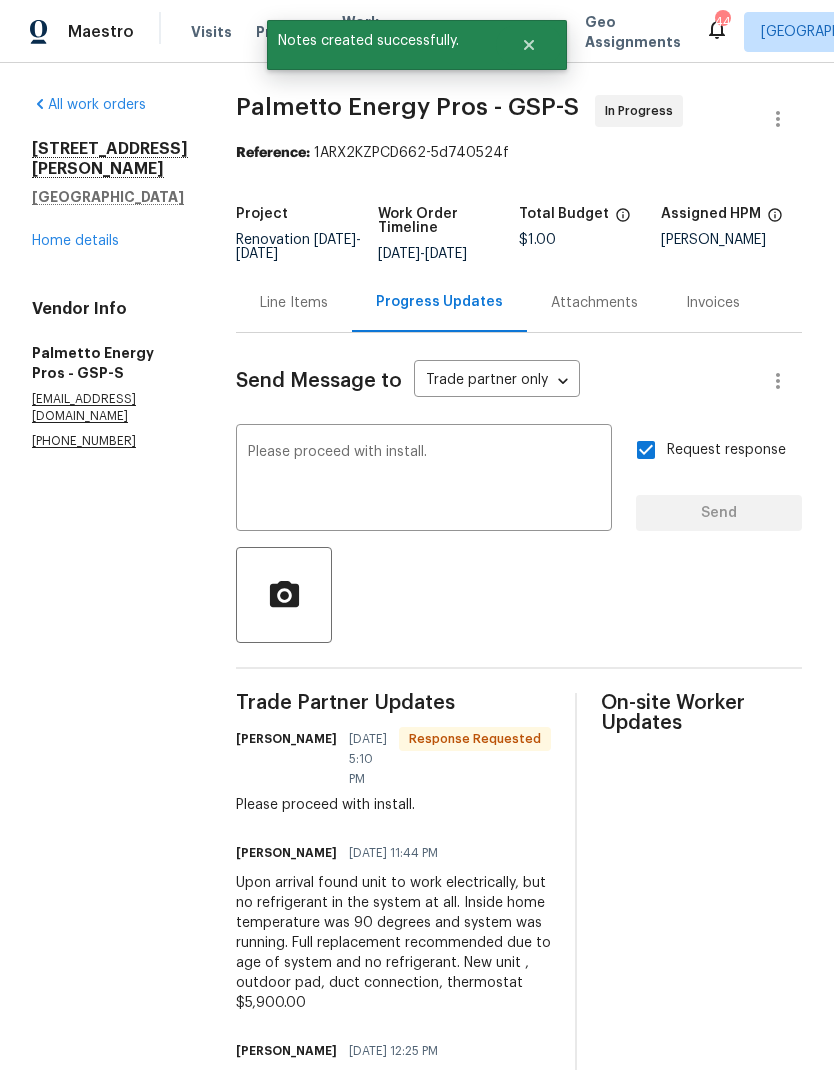type 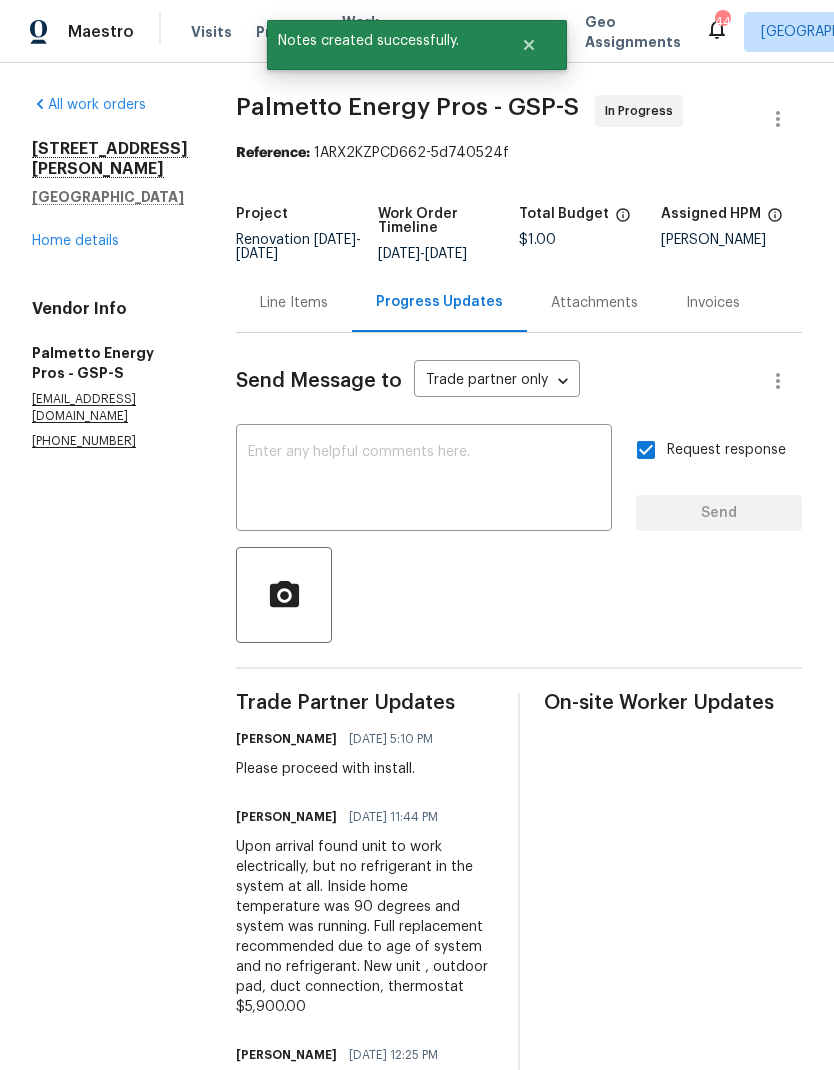 click on "Line Items" at bounding box center [294, 303] 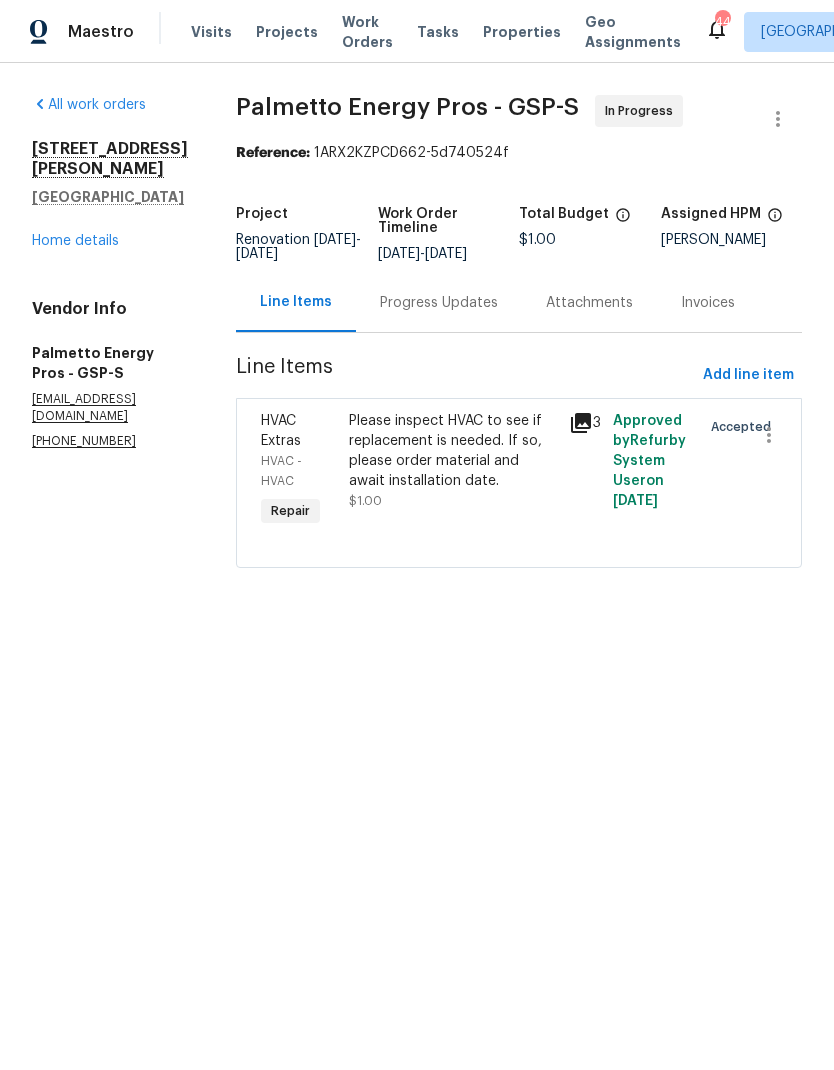 click on "Please inspect HVAC to see if replacement is needed. If so, please order material and await installation date." at bounding box center (453, 451) 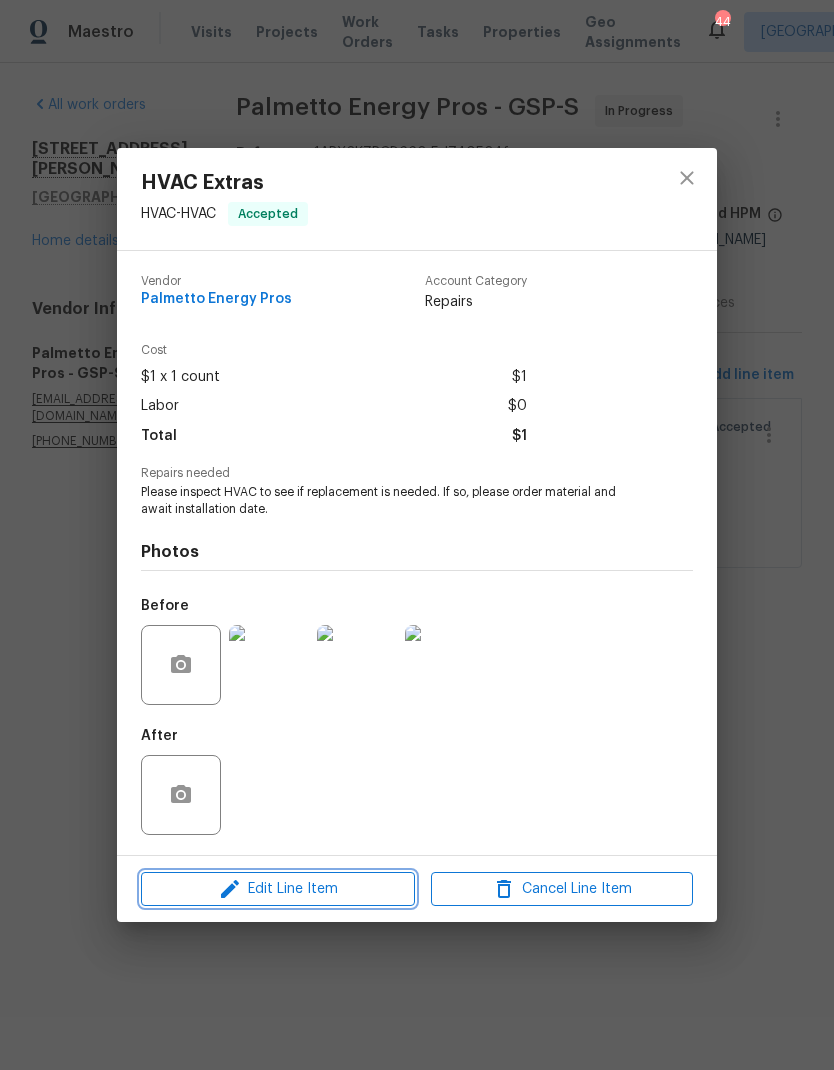 click on "Edit Line Item" at bounding box center [278, 889] 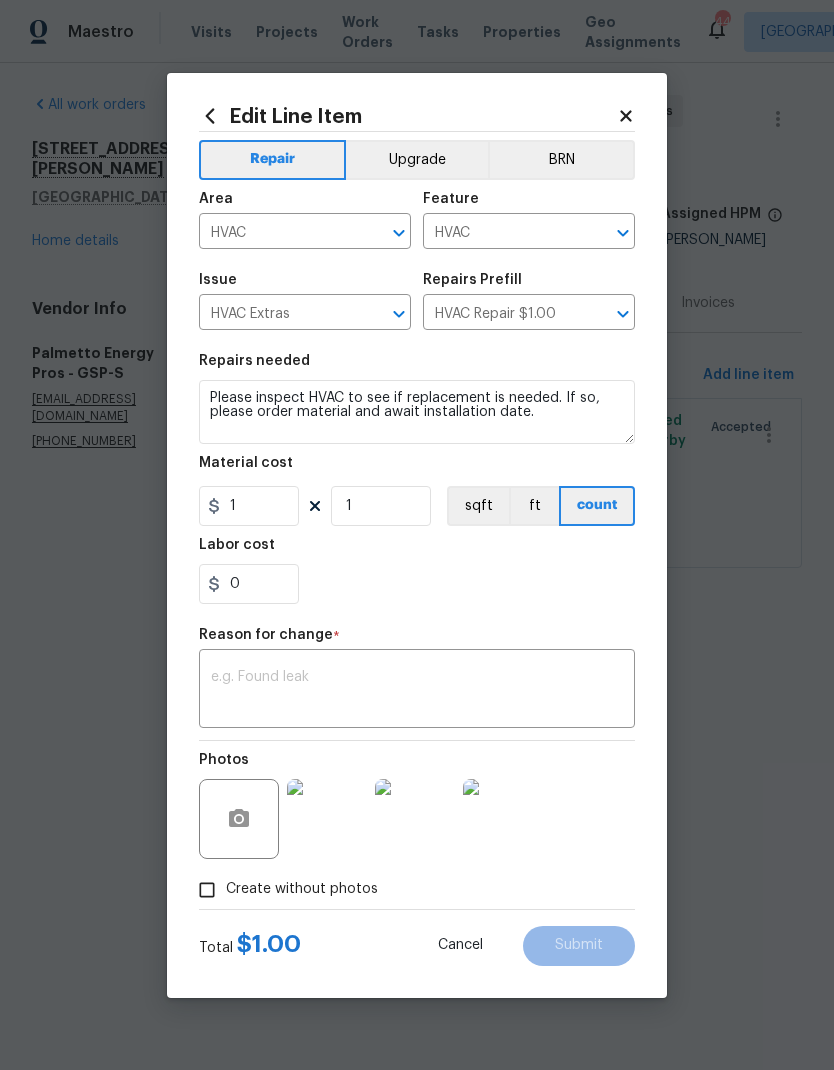 click on "HVAC Extras" at bounding box center (277, 314) 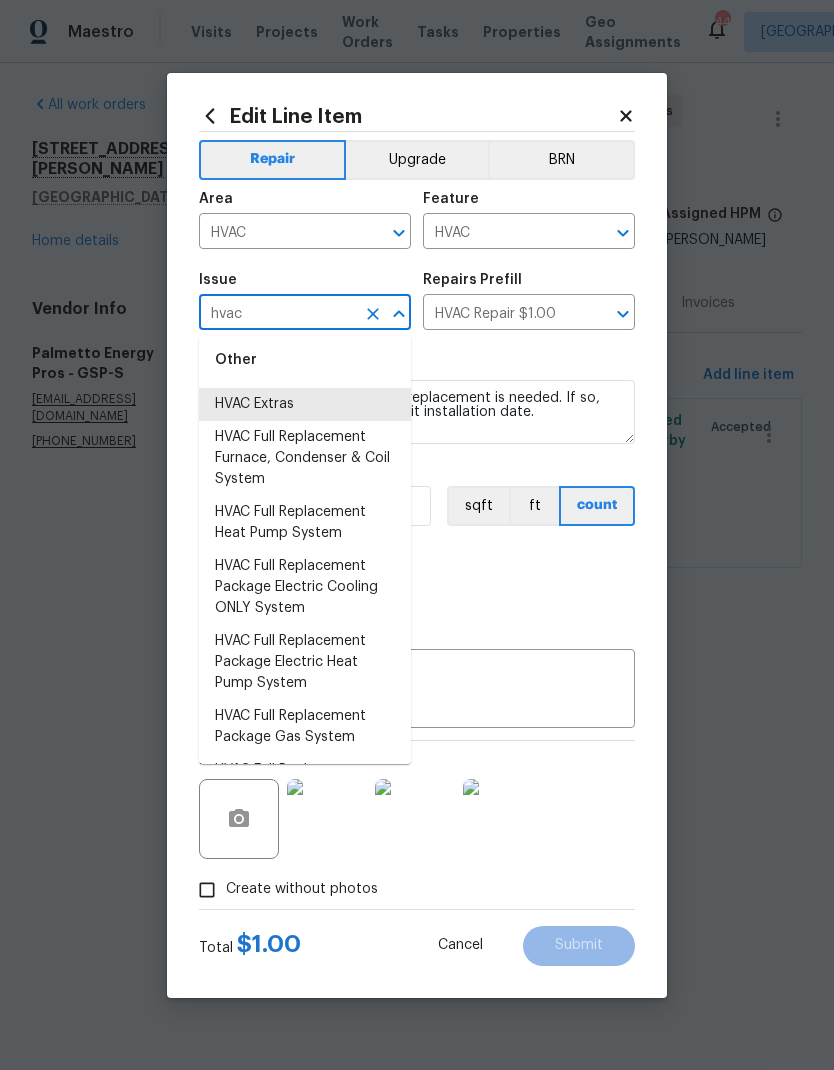 scroll, scrollTop: 25, scrollLeft: 0, axis: vertical 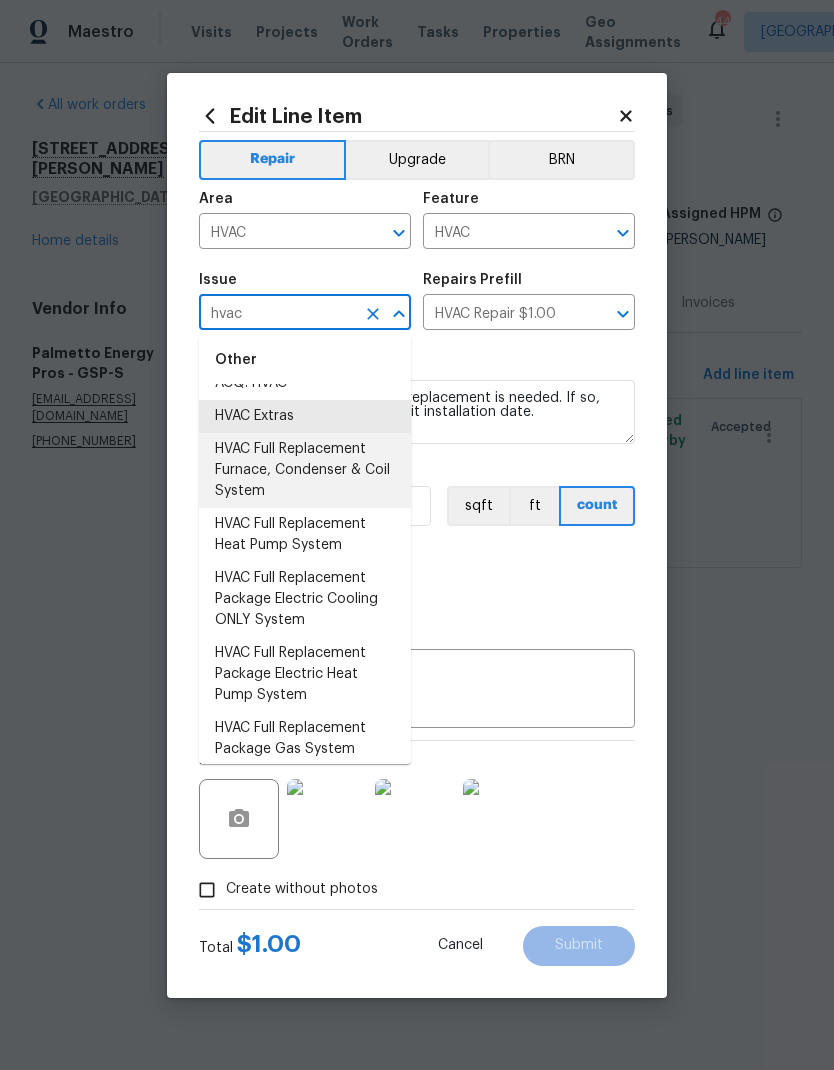 click on "HVAC Full Replacement Furnace, Condenser & Coil System" at bounding box center [305, 470] 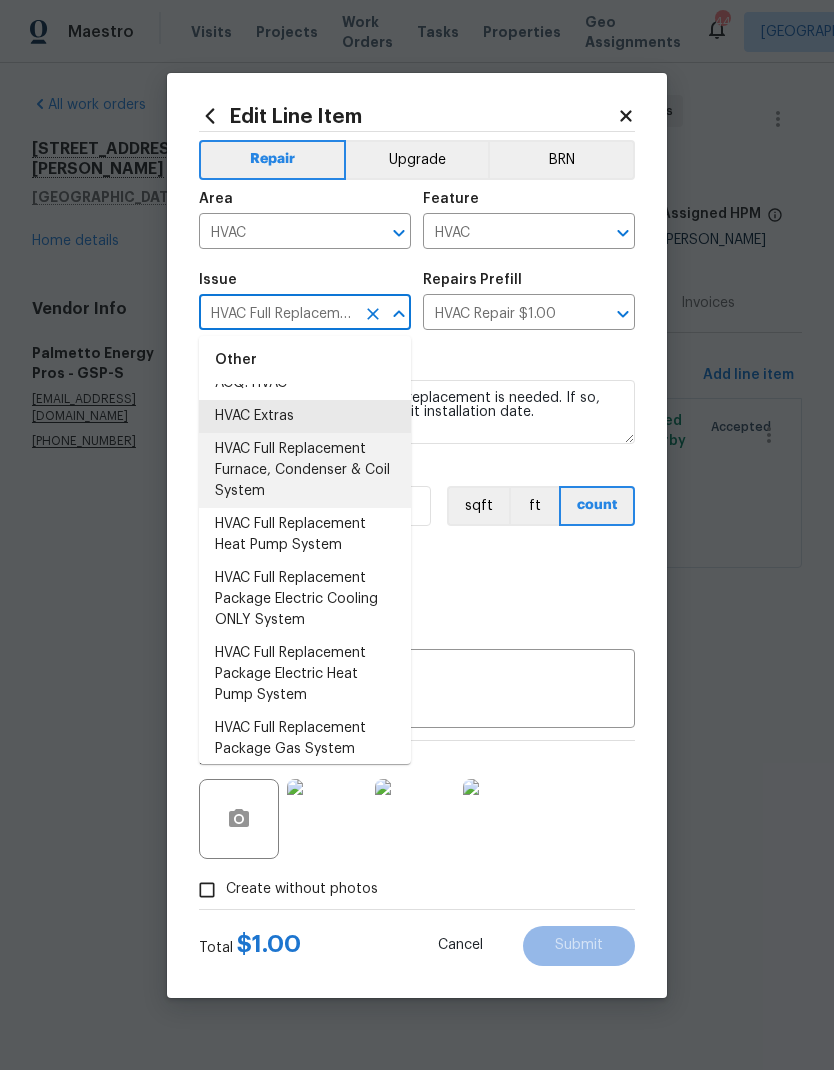 type 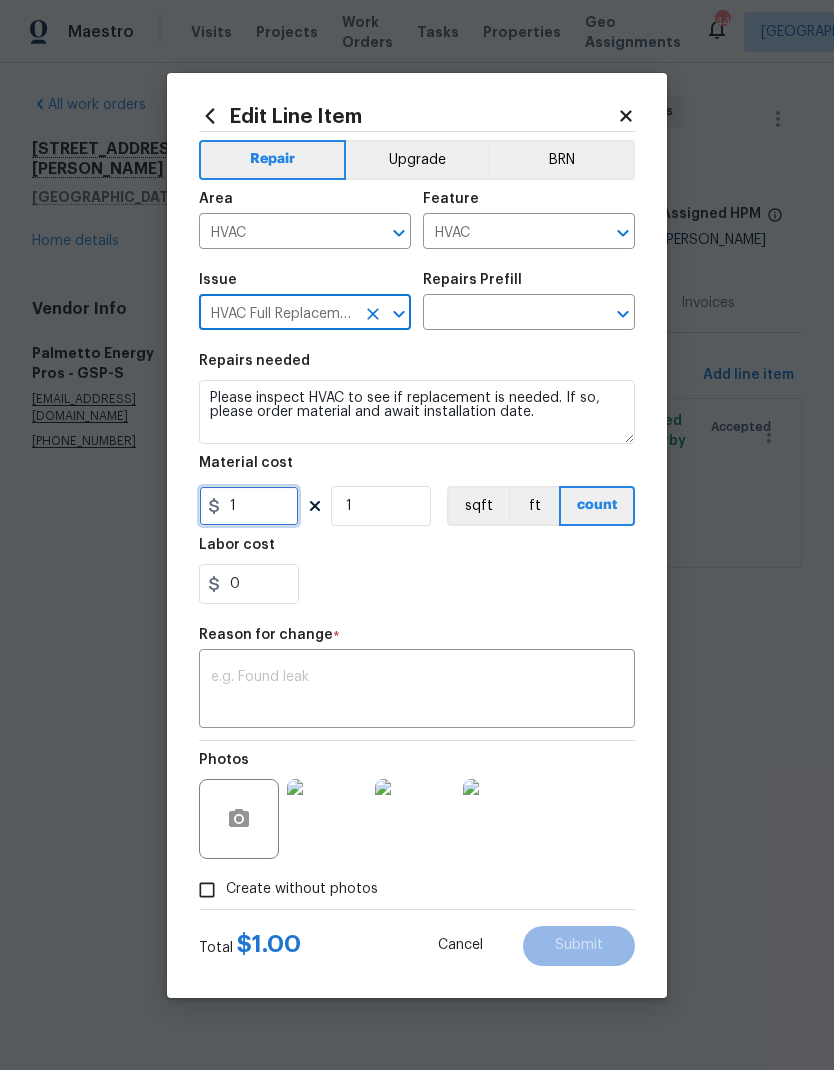click on "1" at bounding box center (249, 506) 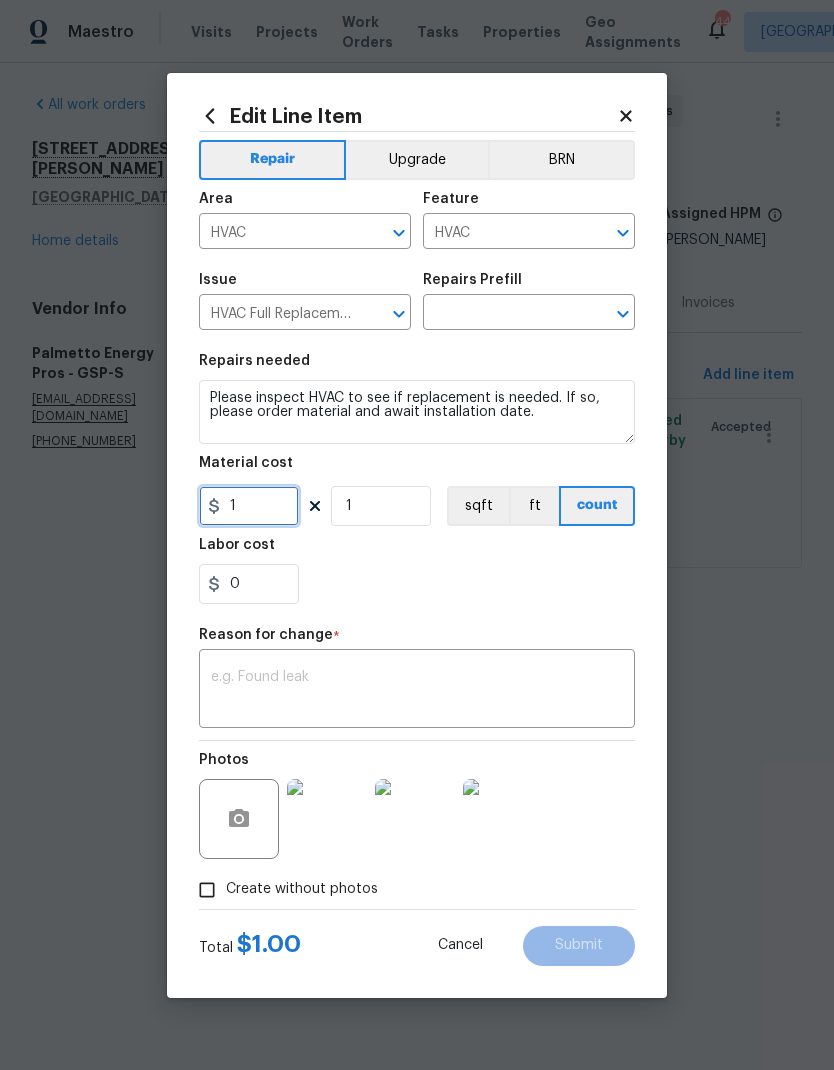click on "1" at bounding box center [249, 506] 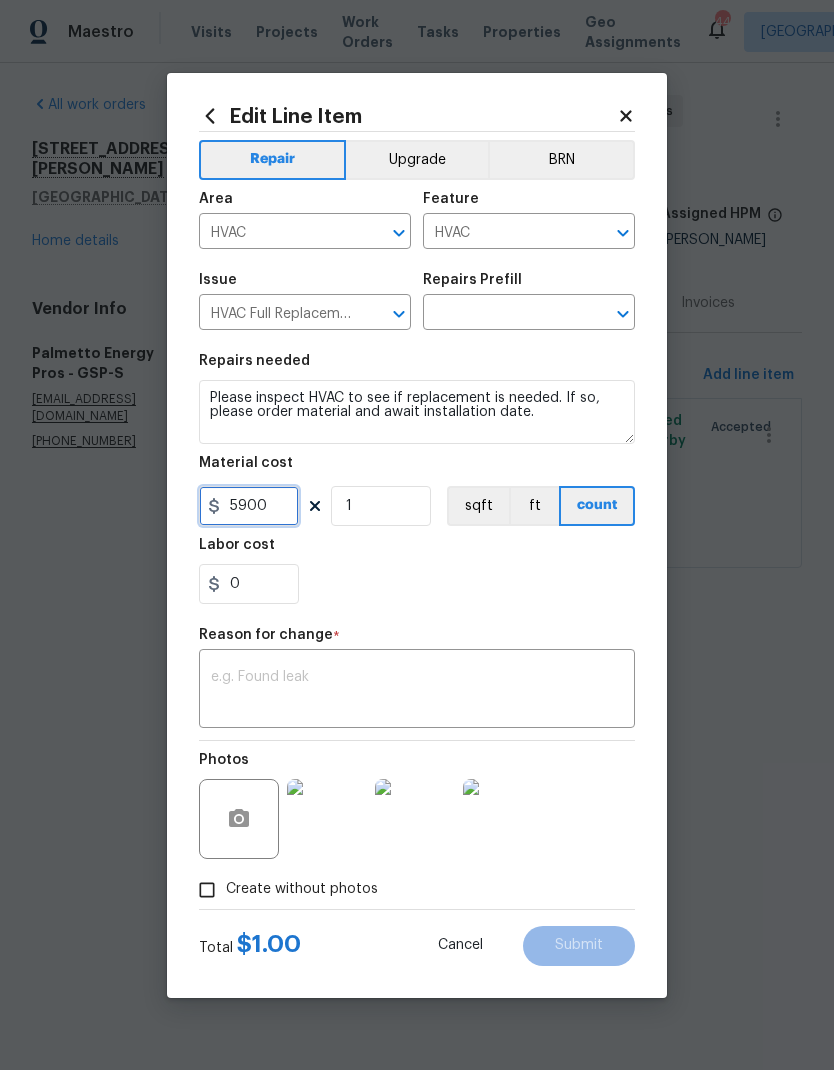 type on "5900" 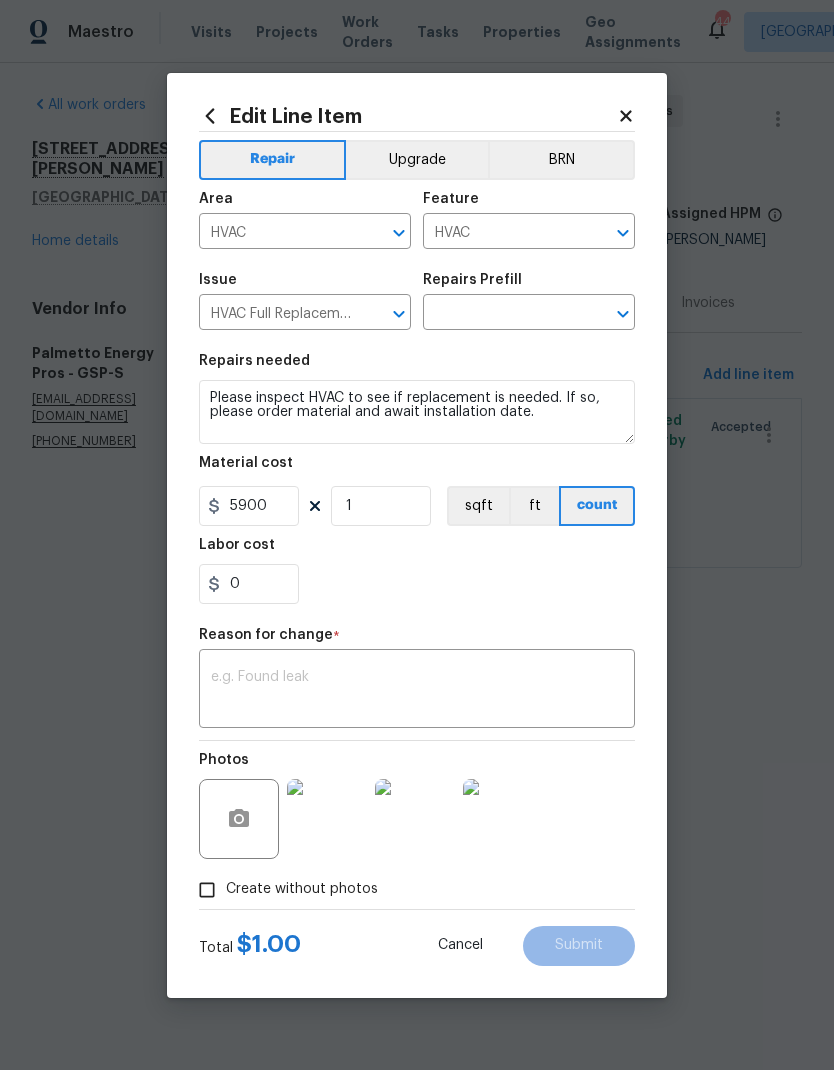 click on "0" at bounding box center [417, 584] 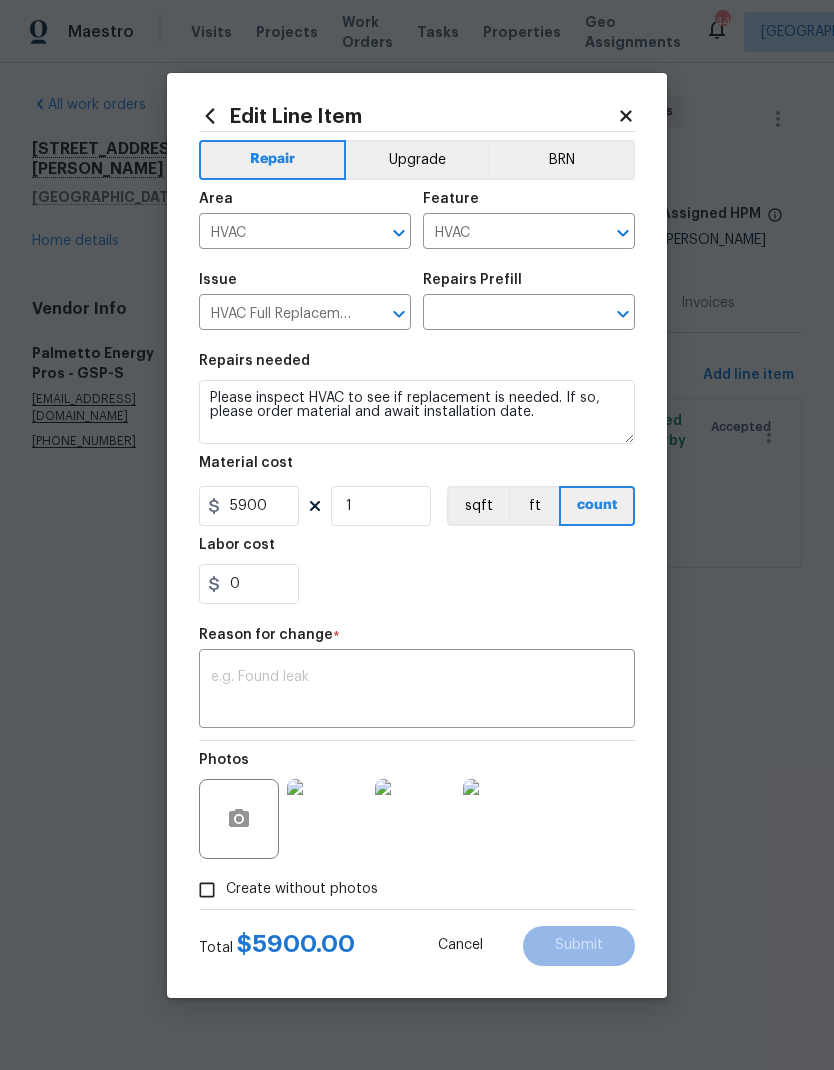 click at bounding box center (417, 691) 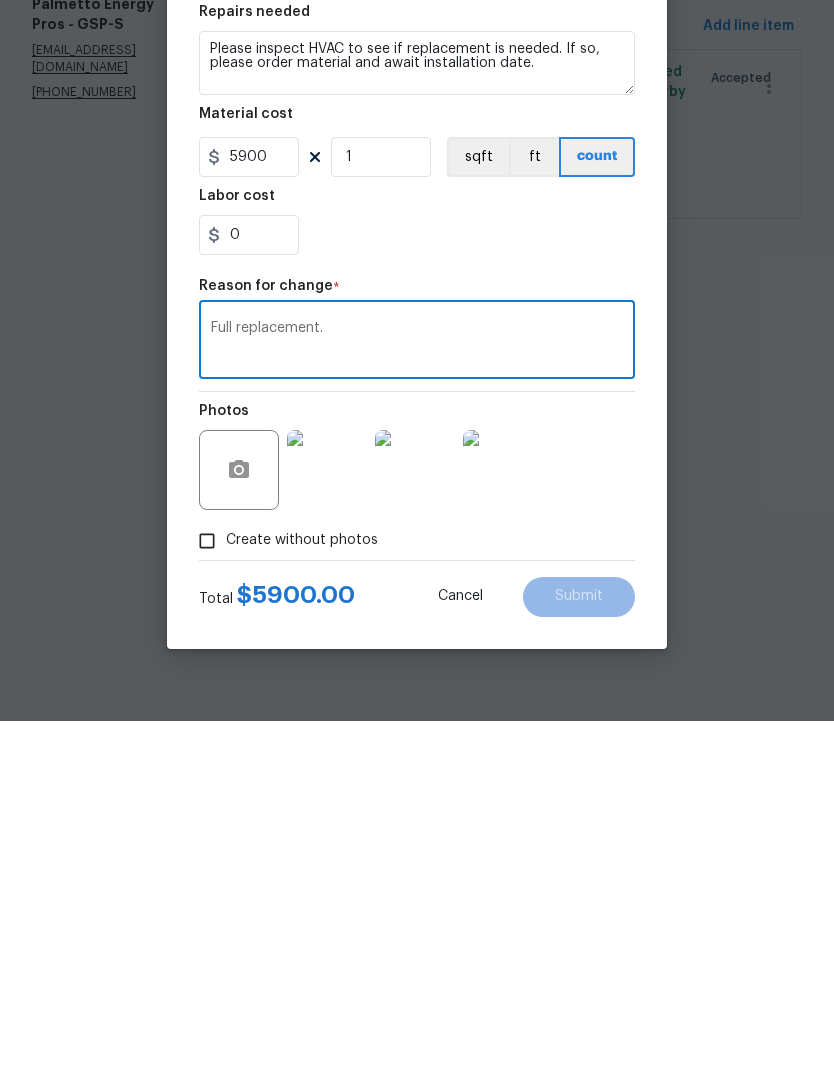 type on "Full replacement." 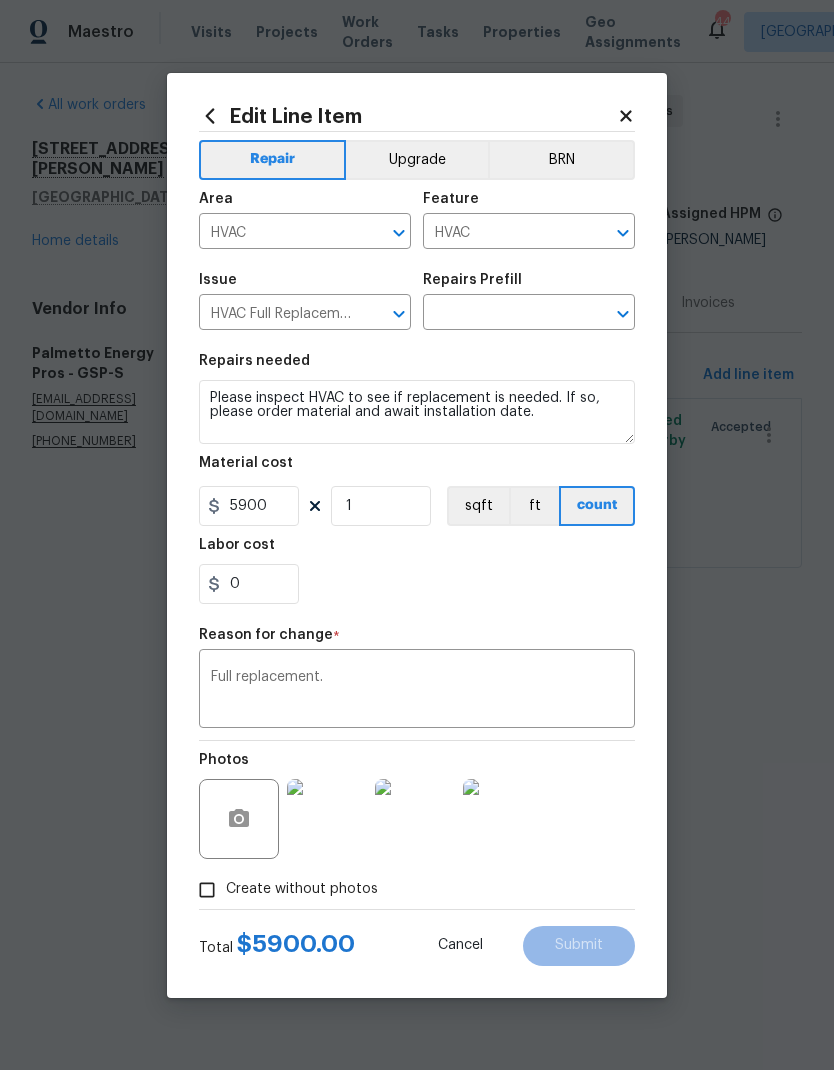 click at bounding box center (501, 314) 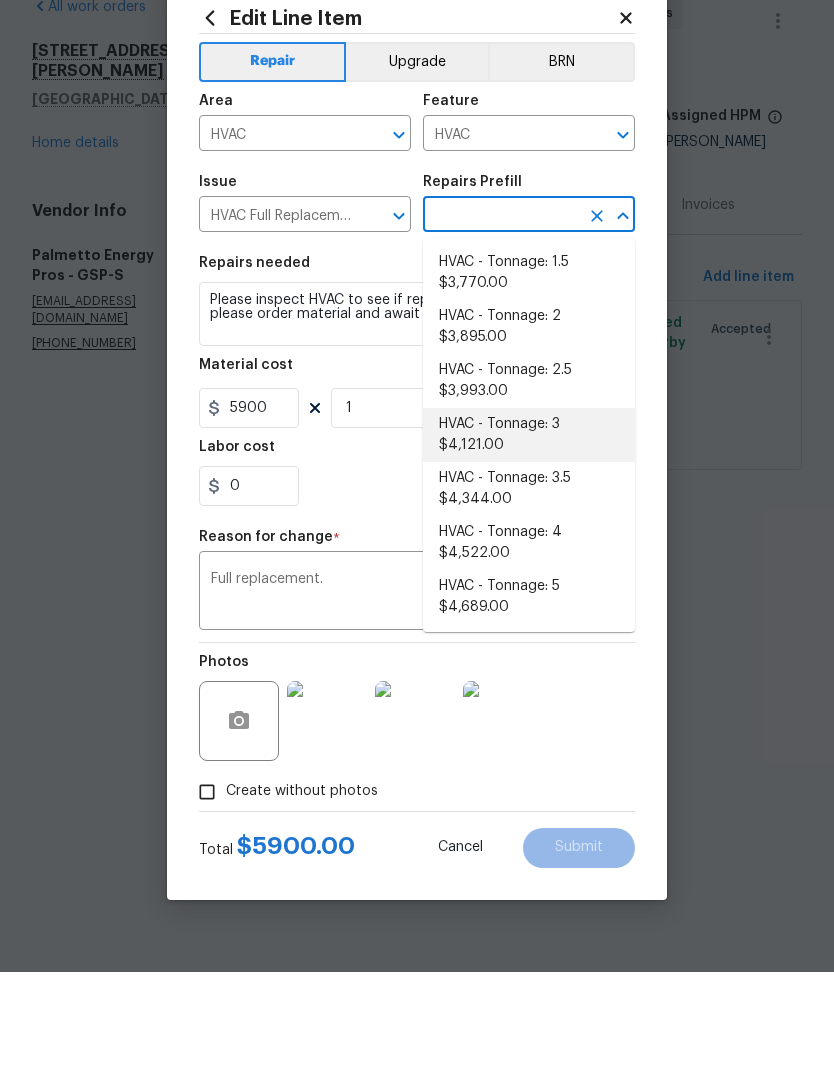 click on "HVAC - Tonnage: 3 $4,121.00" at bounding box center [529, 533] 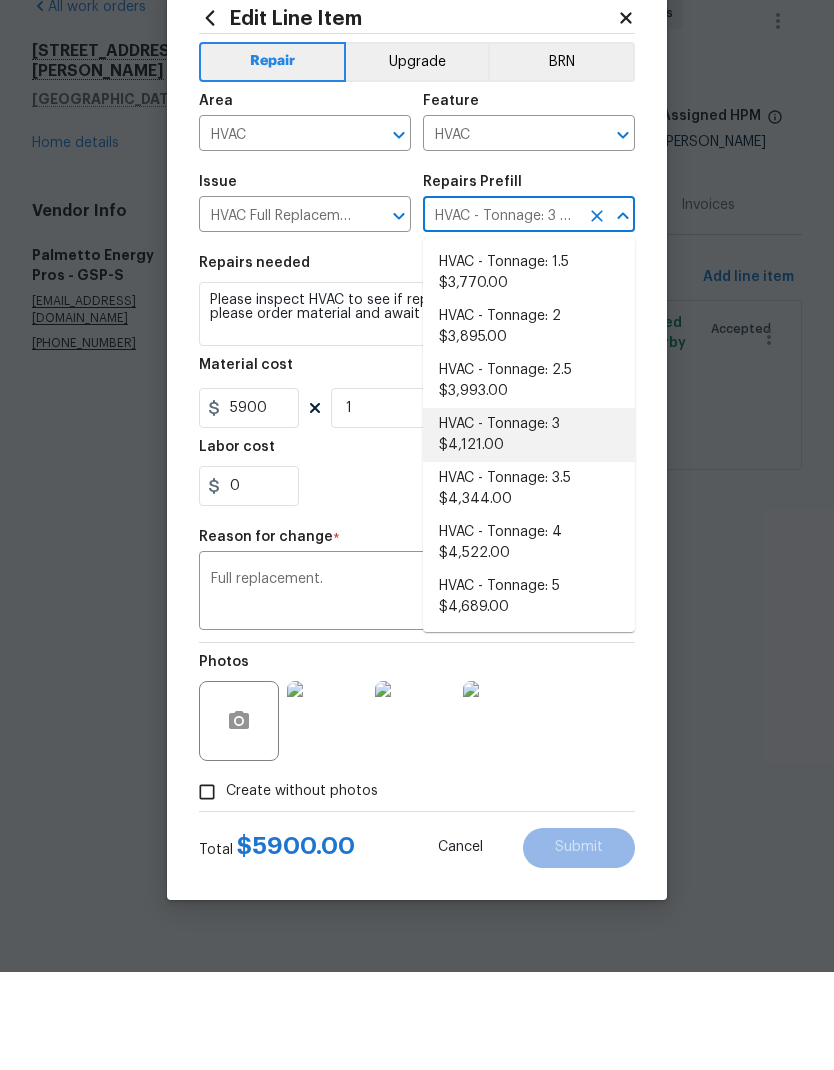 type 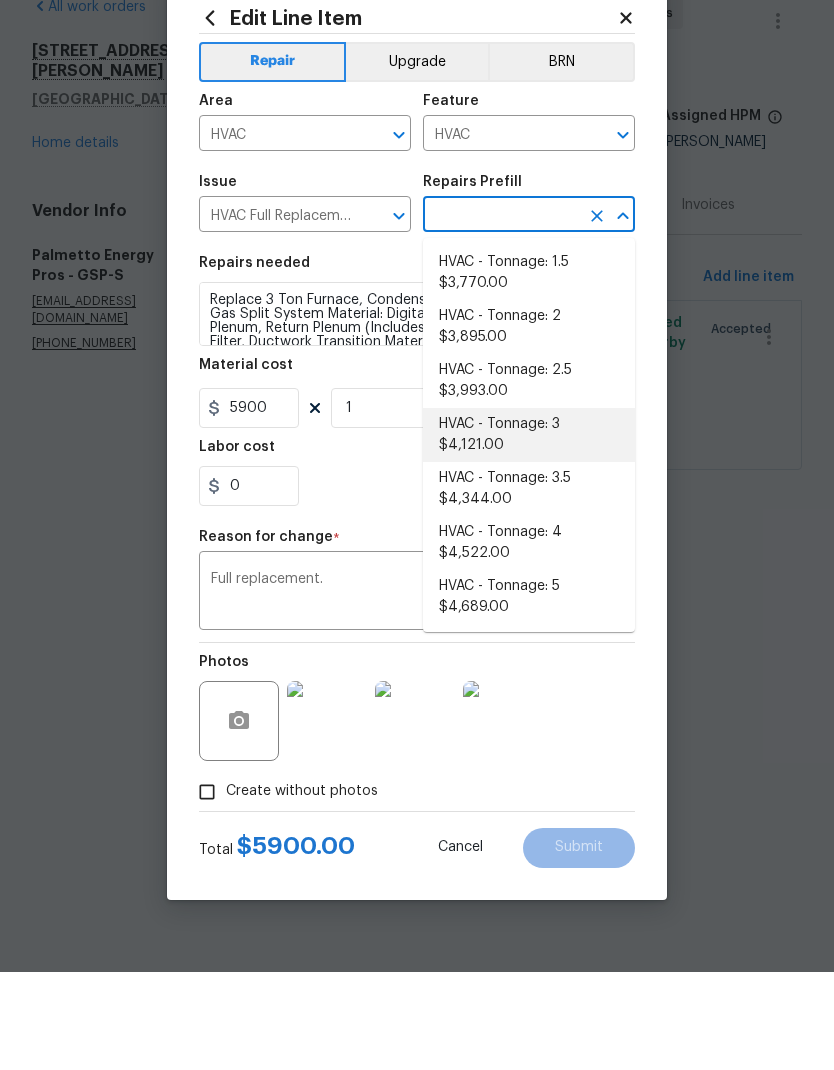 type on "HVAC - Tonnage: 3 $4,121.00" 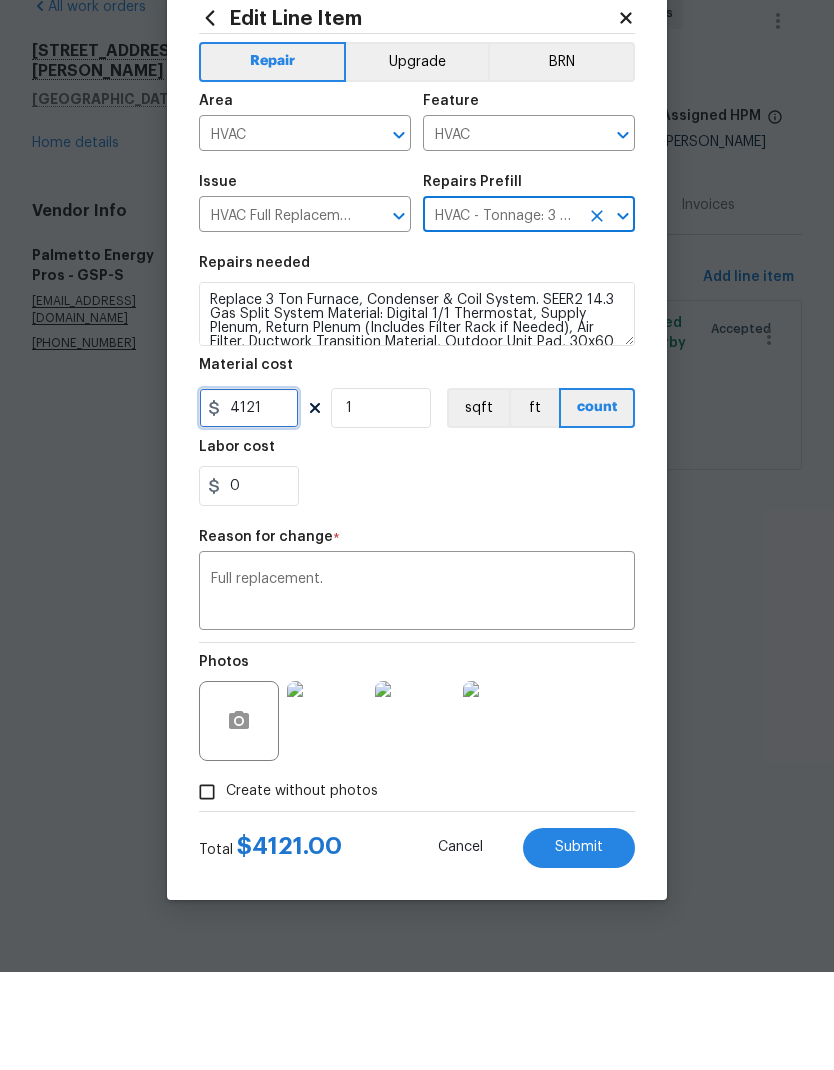 click on "4121" at bounding box center [249, 506] 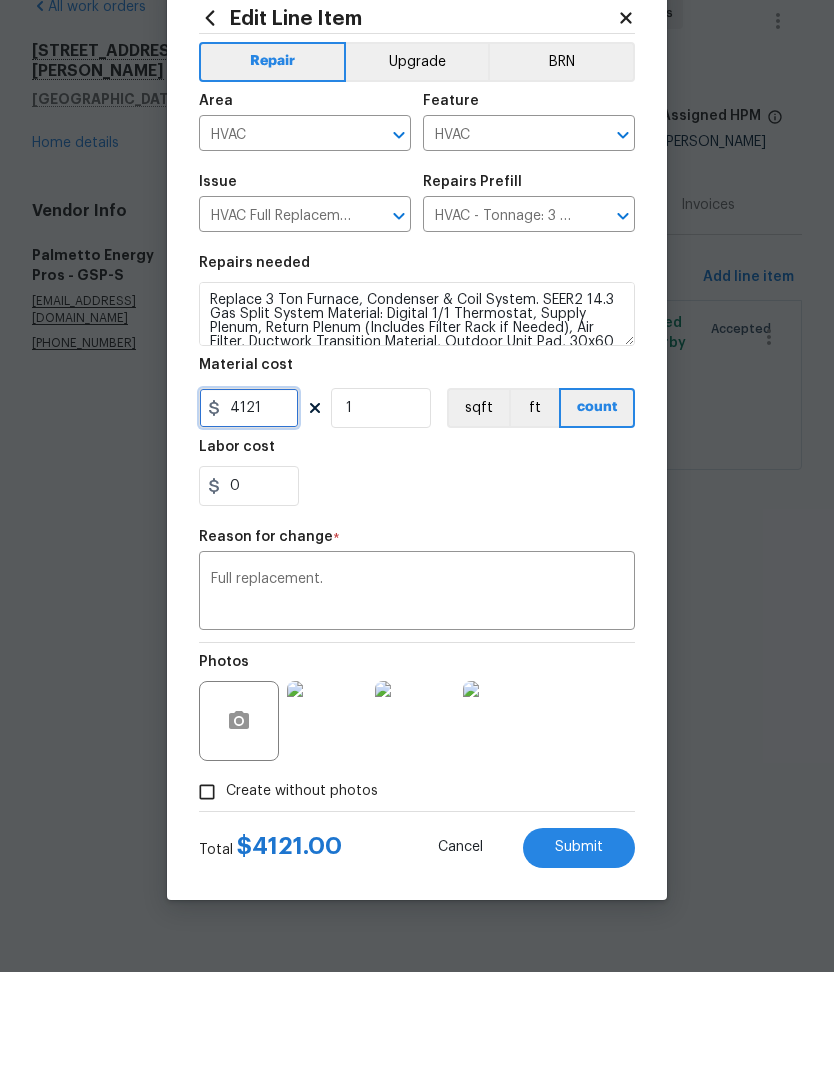 click on "4121" at bounding box center [249, 506] 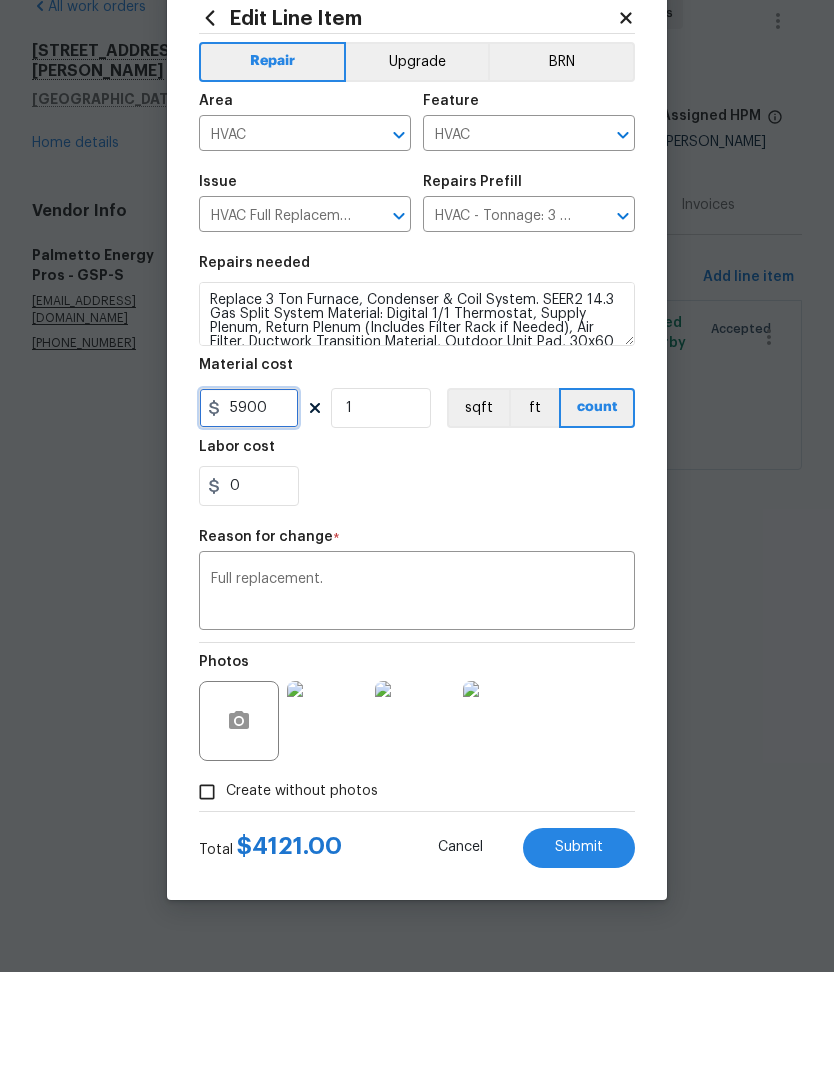 type on "5900" 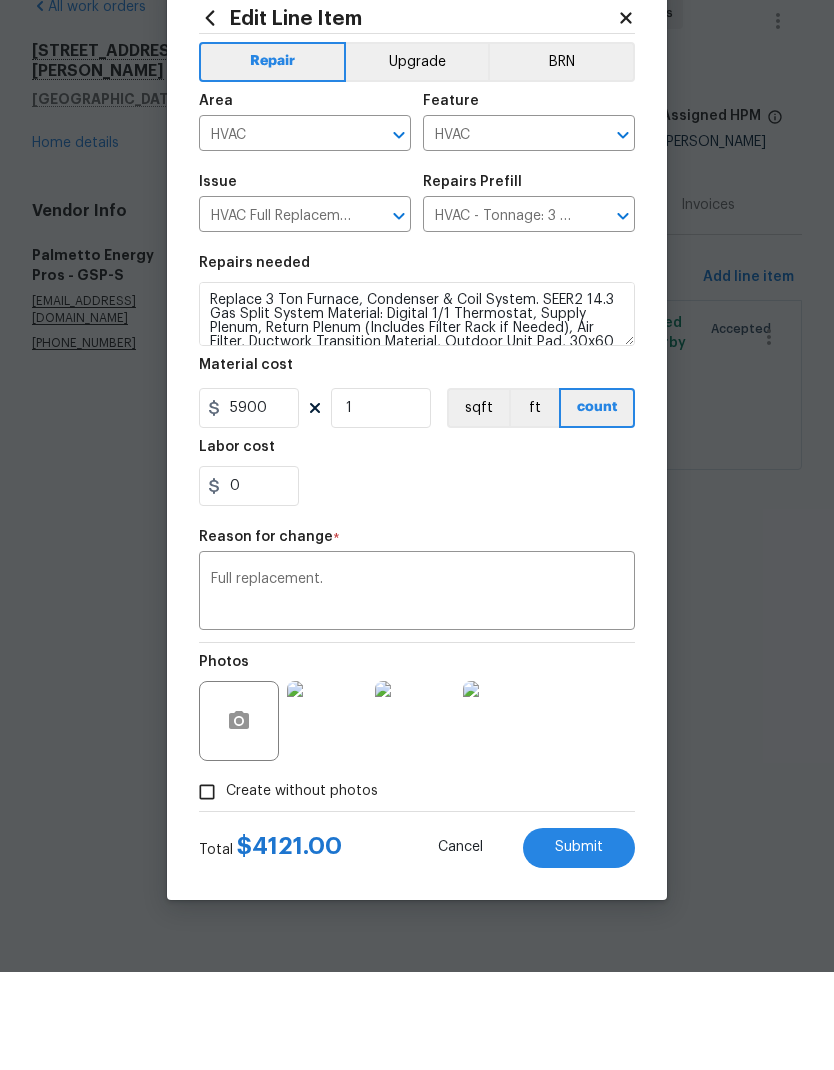 click on "0" at bounding box center (417, 584) 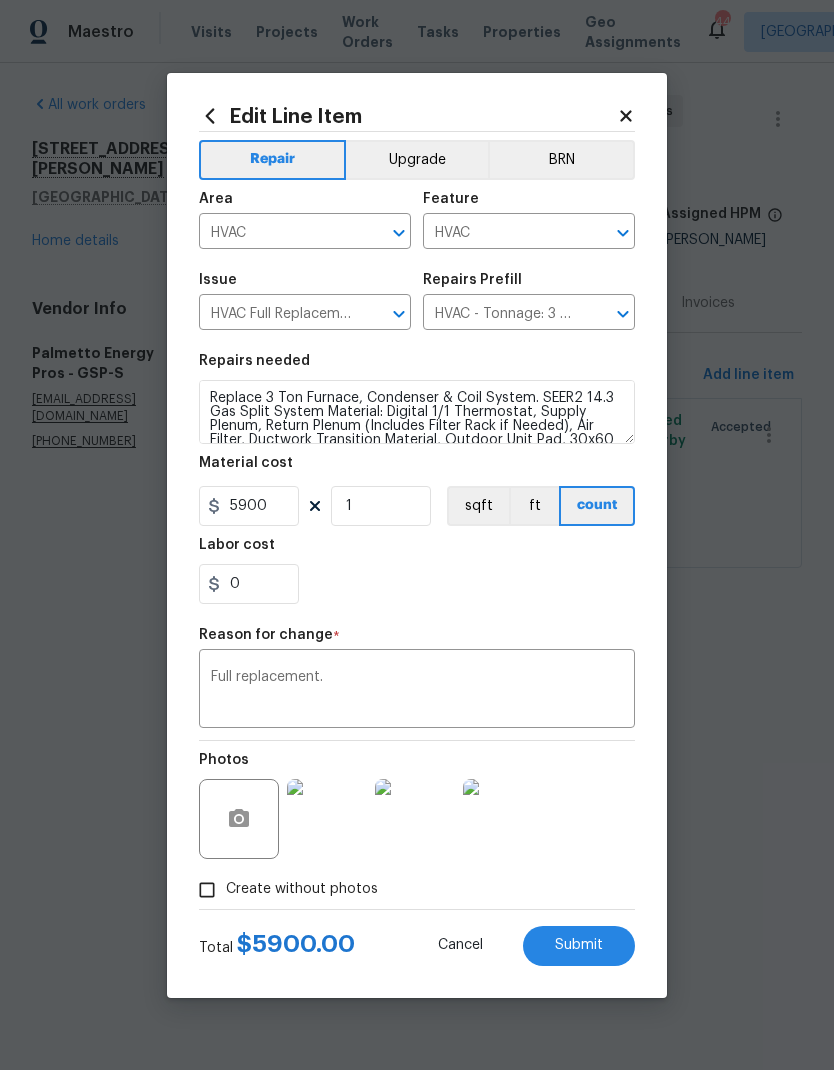 click on "Submit" at bounding box center (579, 946) 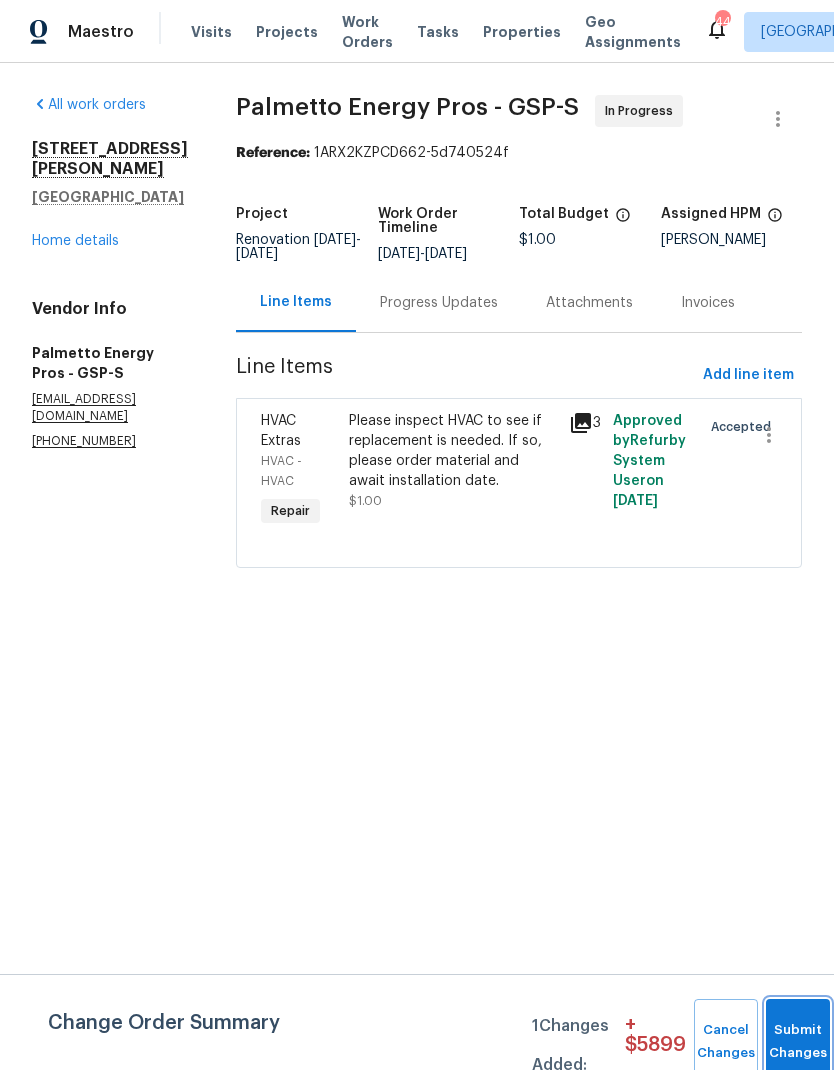 click on "Submit Changes" at bounding box center (798, 1042) 